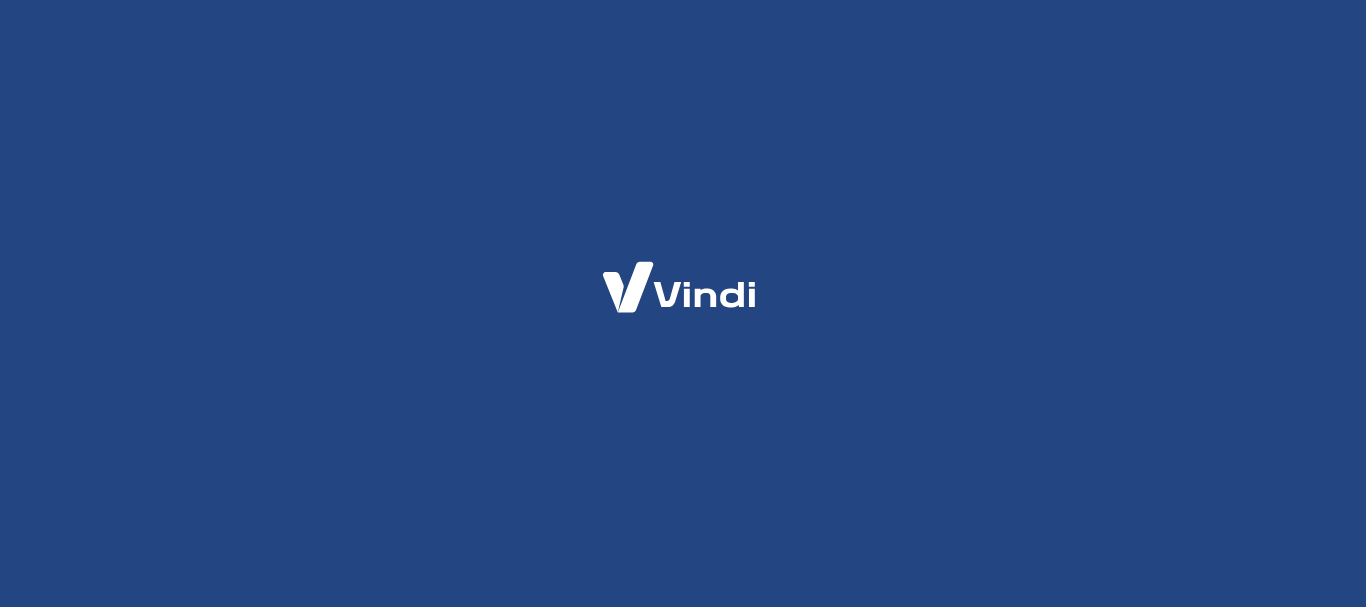scroll, scrollTop: 0, scrollLeft: 0, axis: both 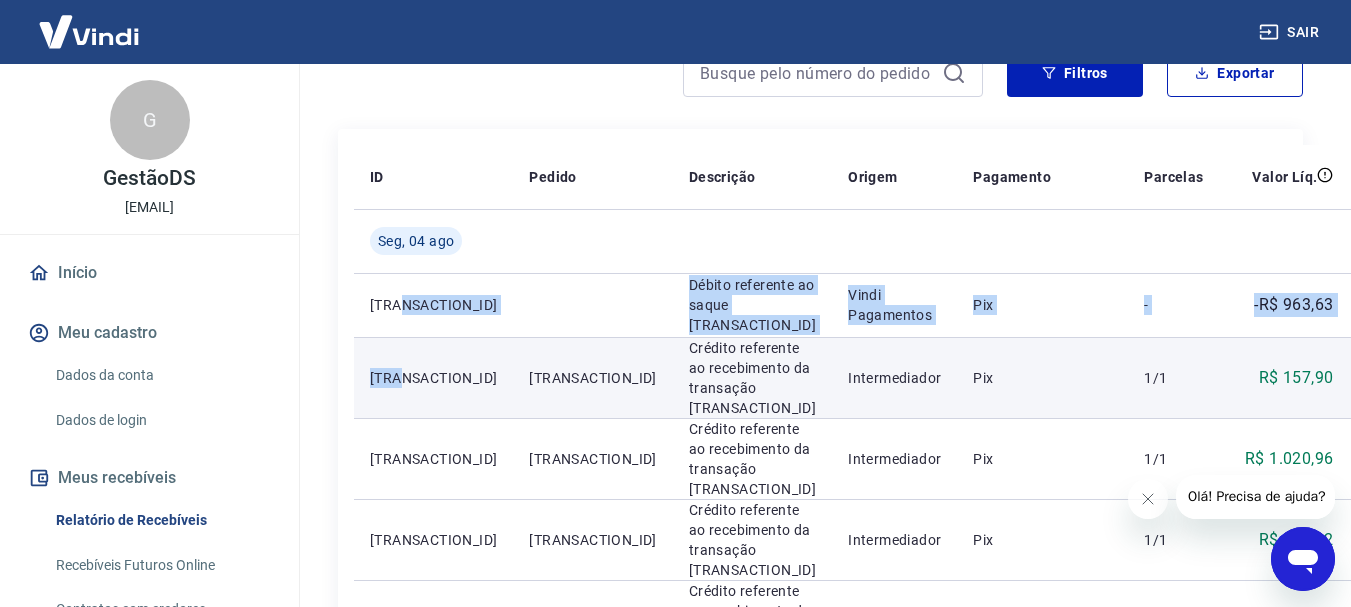 drag, startPoint x: 396, startPoint y: 423, endPoint x: 406, endPoint y: 418, distance: 11.18034 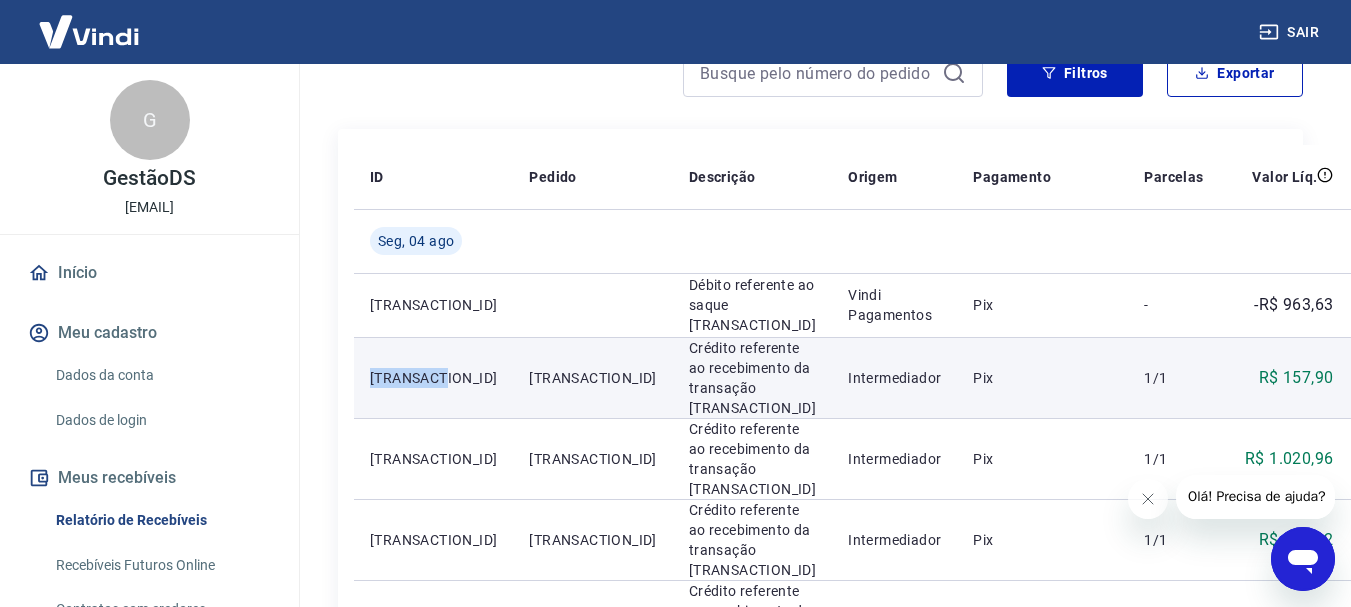 click on "[TRANSACTION_ID]" at bounding box center [433, 378] 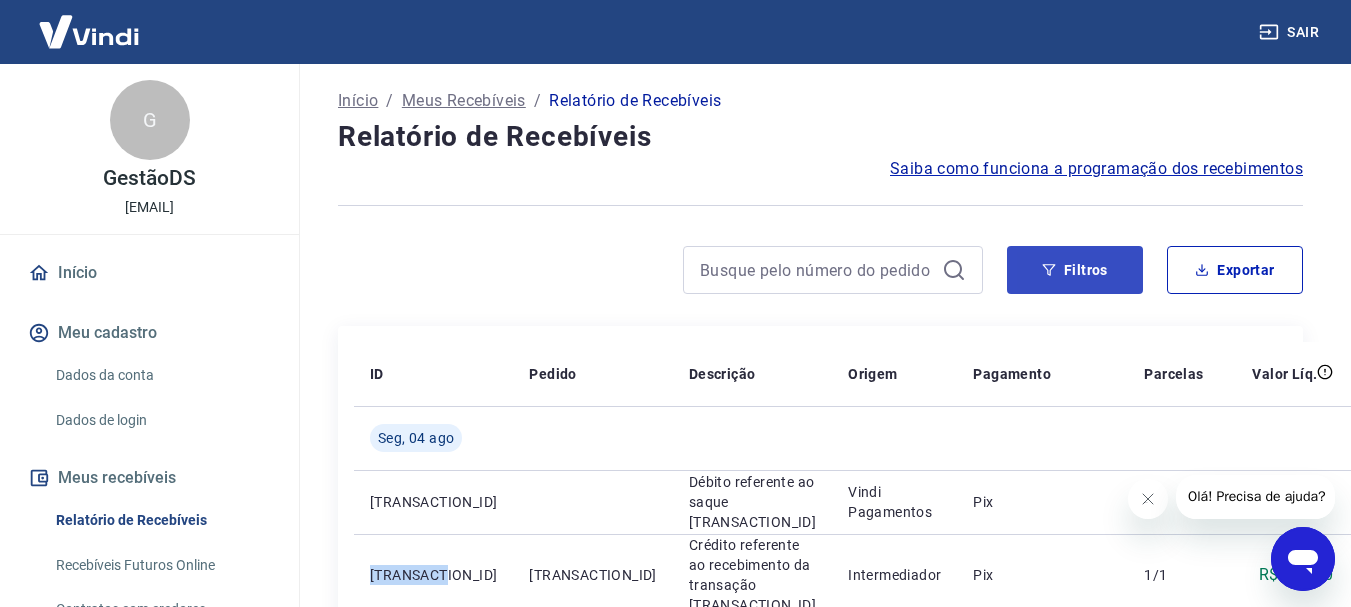 scroll, scrollTop: 0, scrollLeft: 0, axis: both 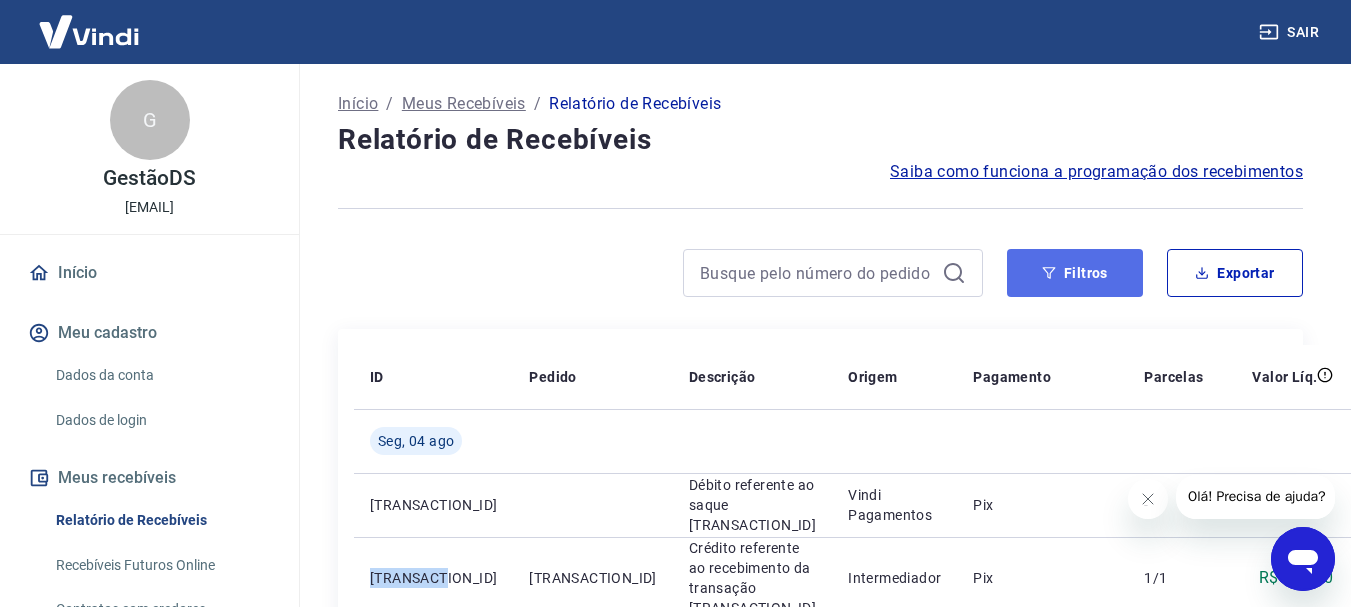 click on "Filtros" at bounding box center [1075, 273] 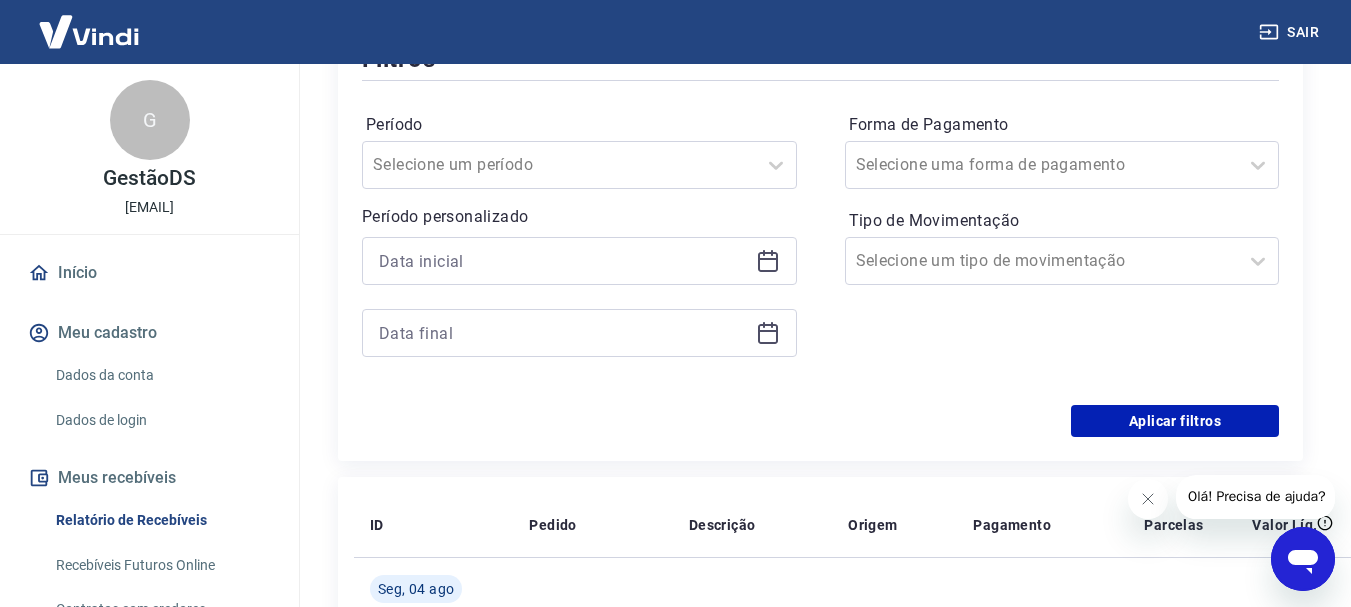 scroll, scrollTop: 300, scrollLeft: 0, axis: vertical 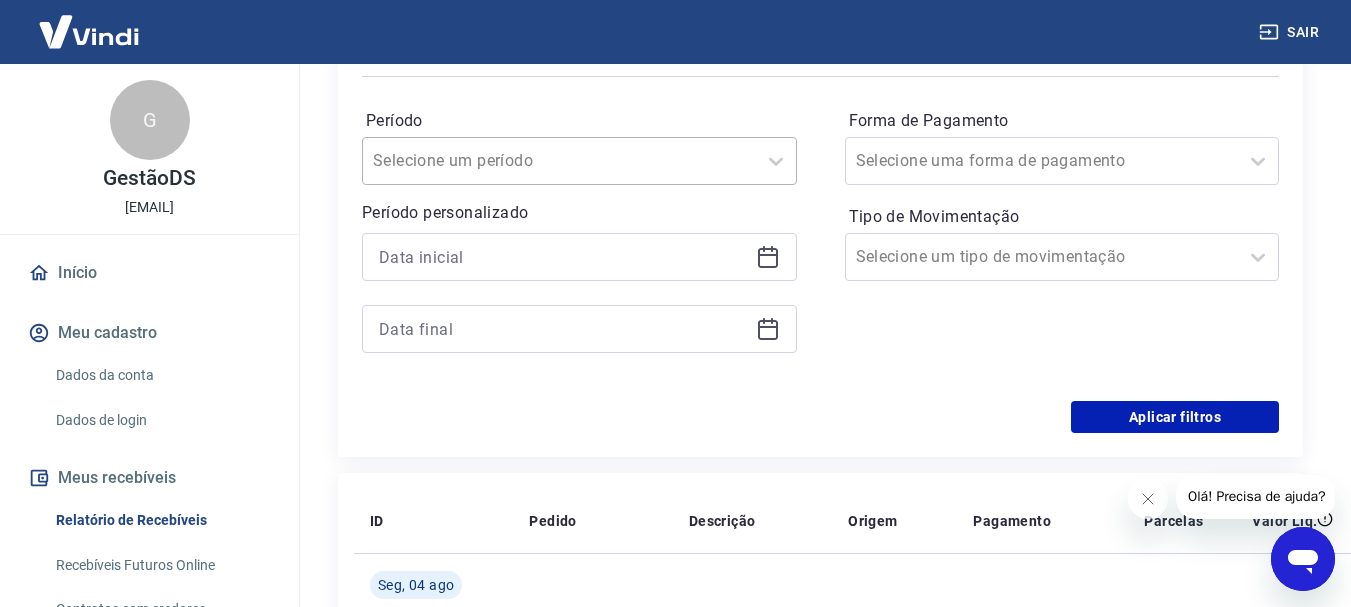 click on "Selecione um período" at bounding box center [579, 161] 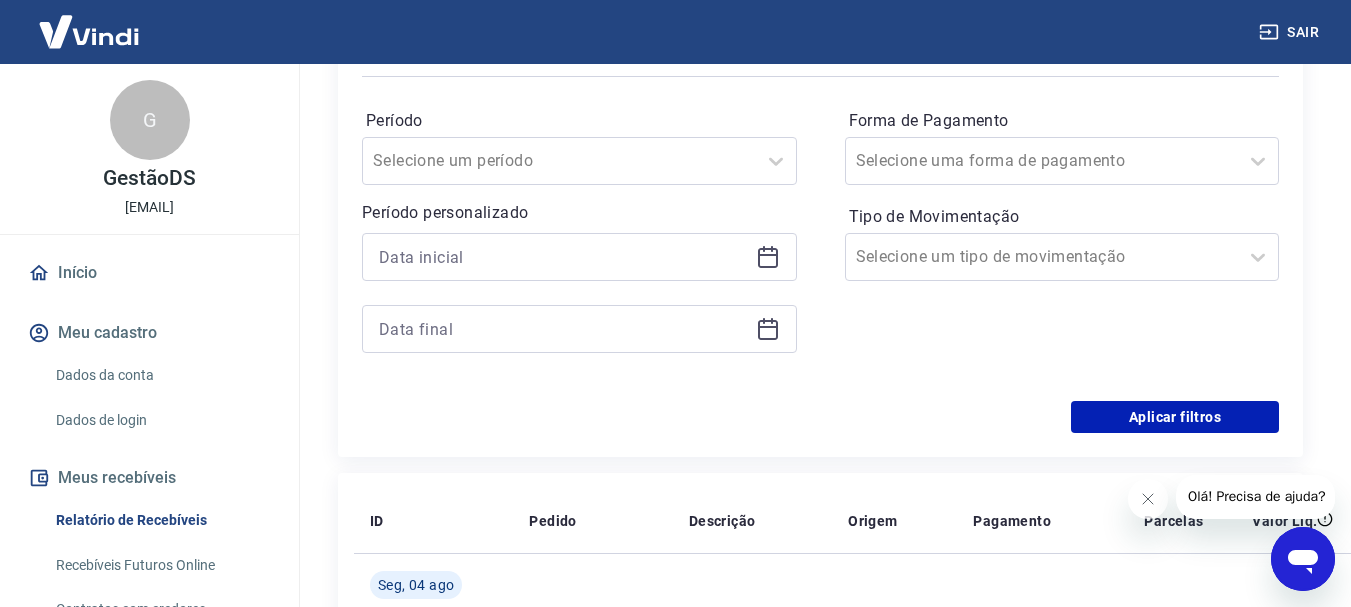drag, startPoint x: 871, startPoint y: 307, endPoint x: 747, endPoint y: 307, distance: 124 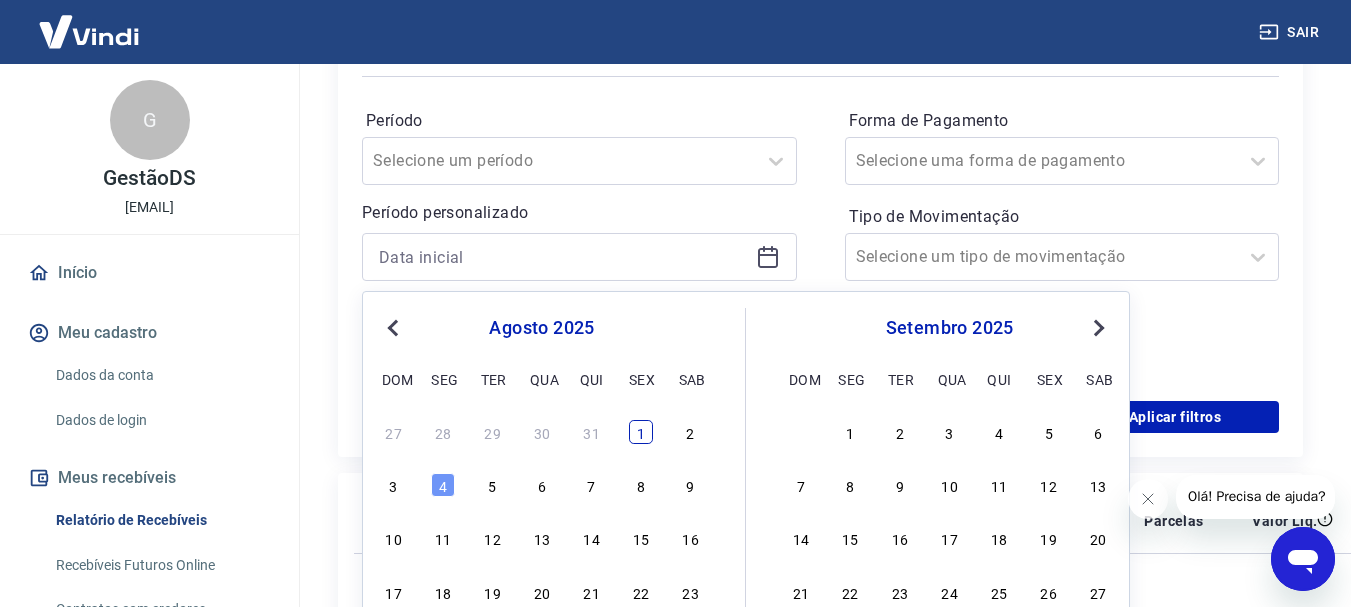 click on "1" at bounding box center [641, 432] 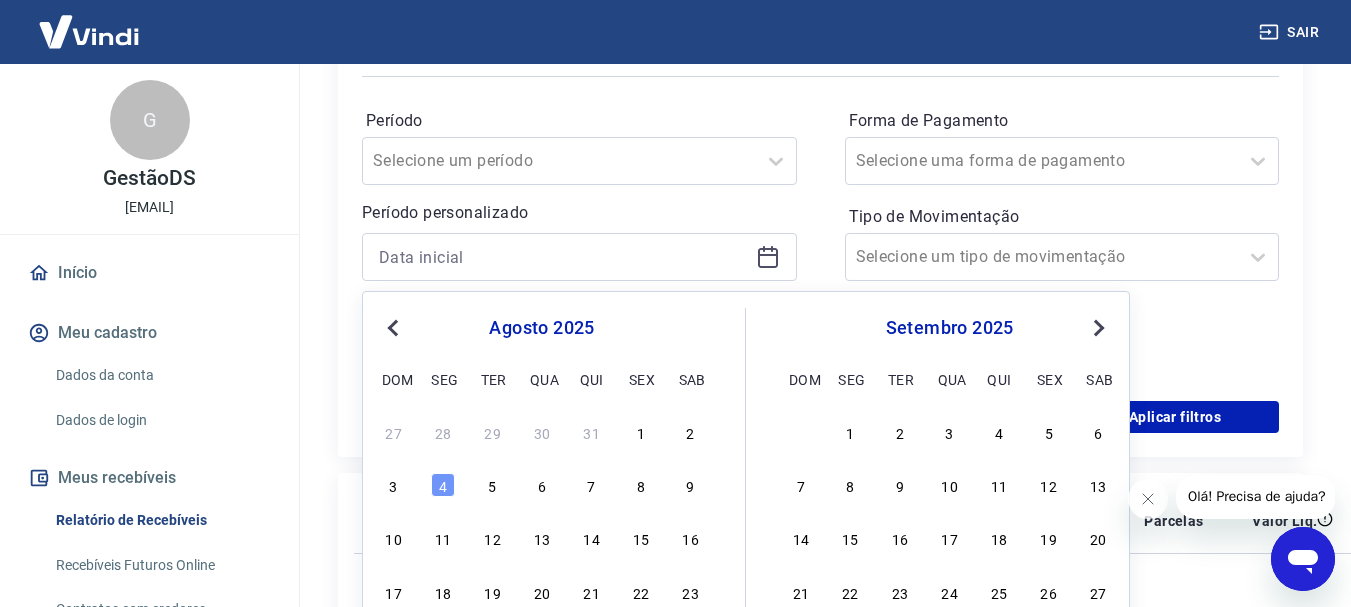 type on "01/08/2025" 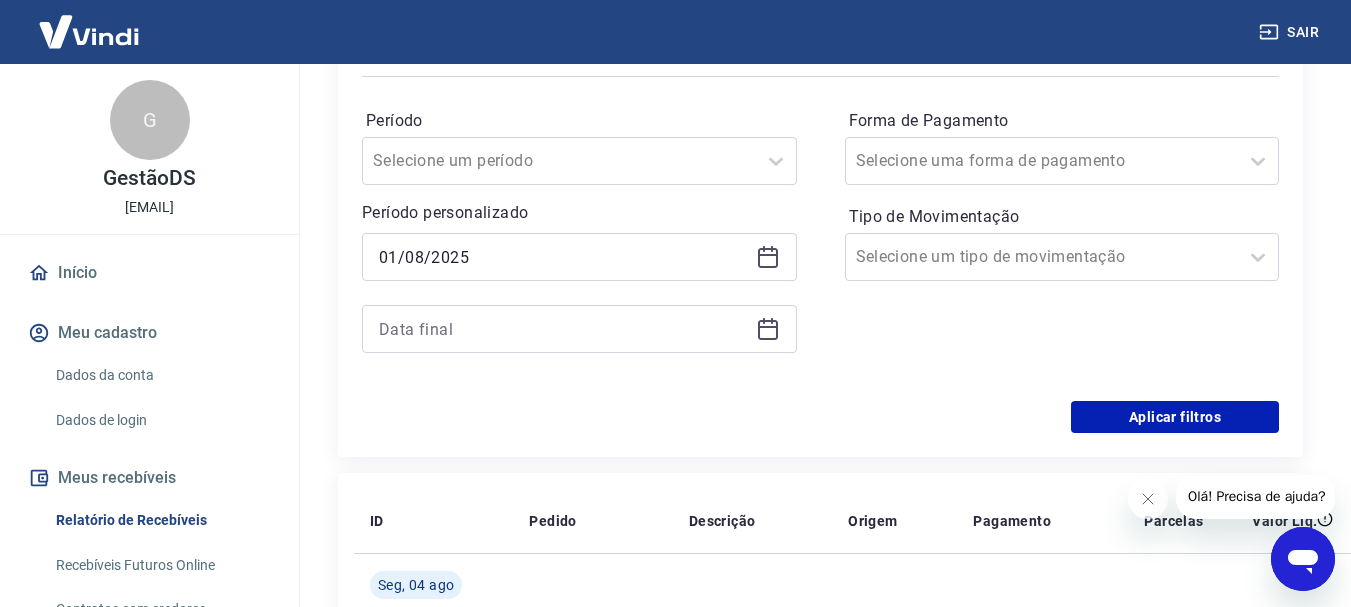 click 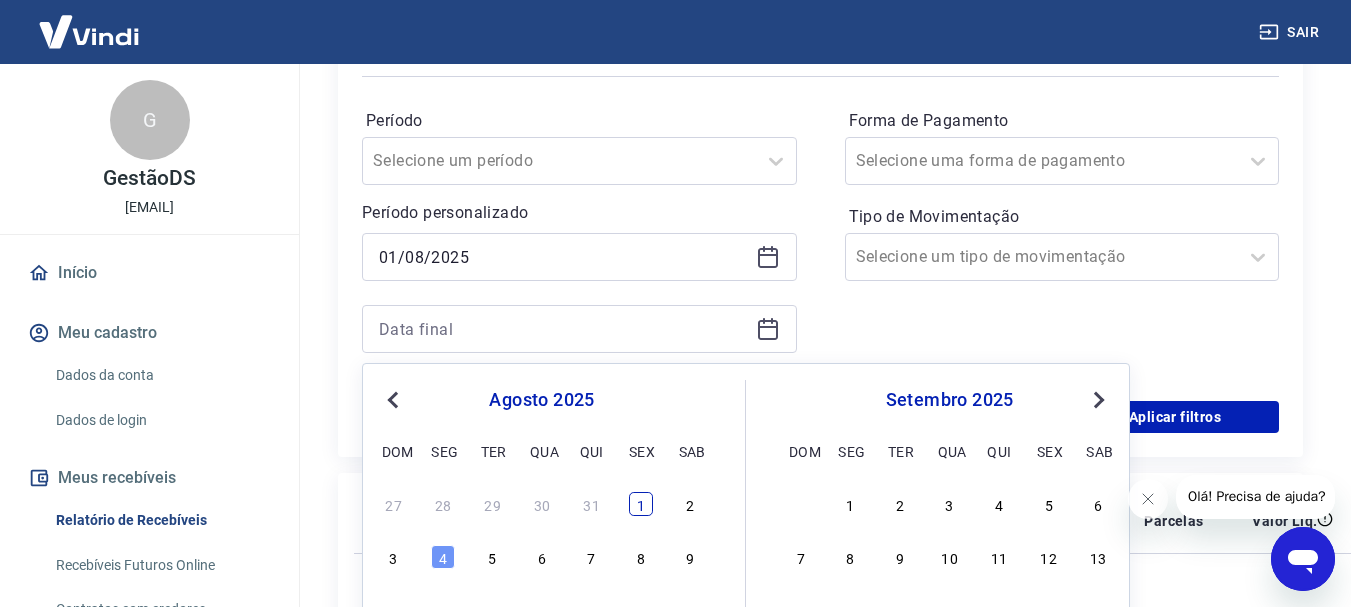 click on "1" at bounding box center [641, 504] 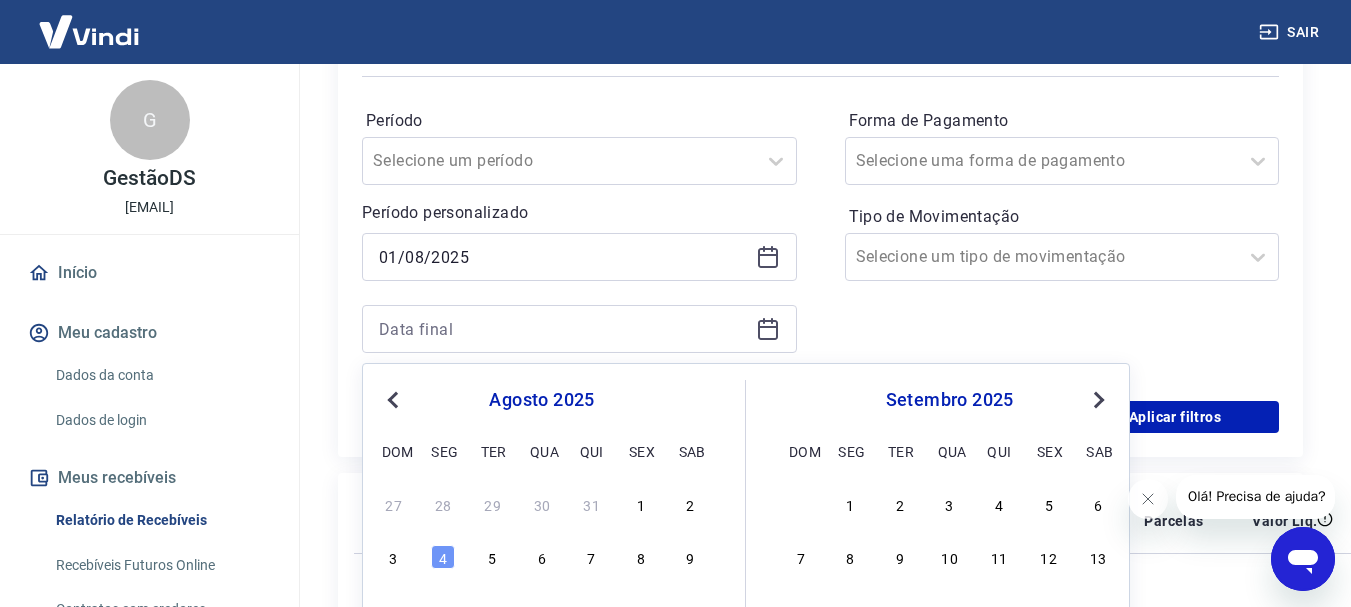 type on "01/08/2025" 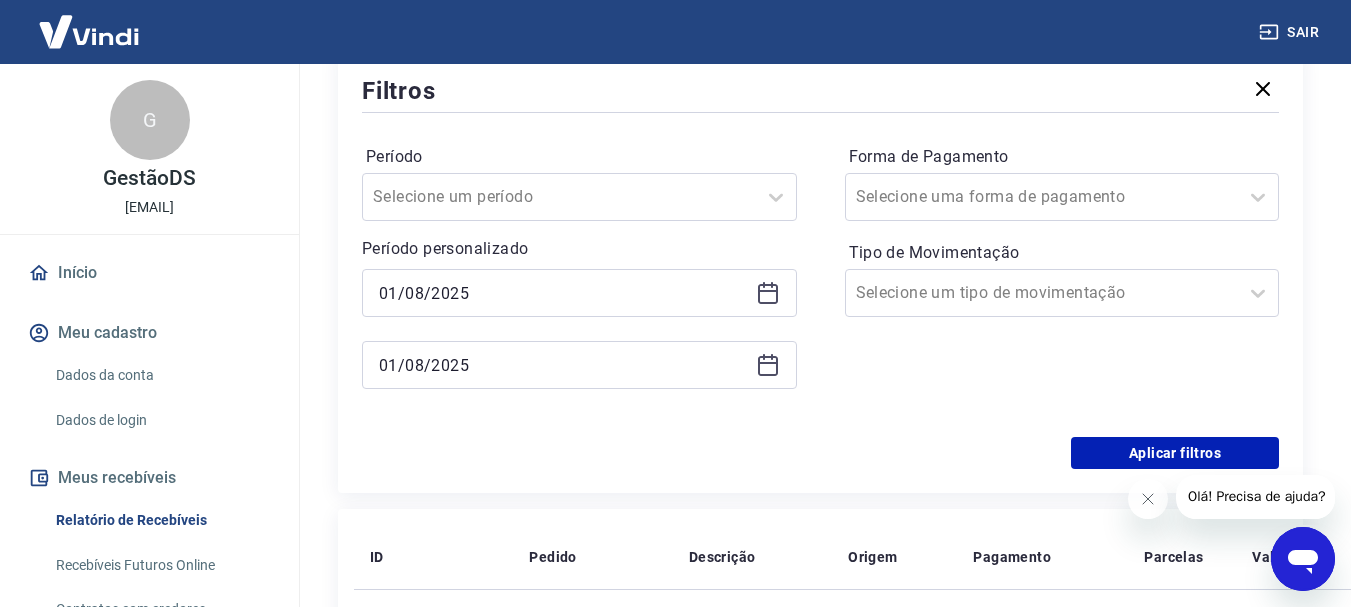 scroll, scrollTop: 300, scrollLeft: 0, axis: vertical 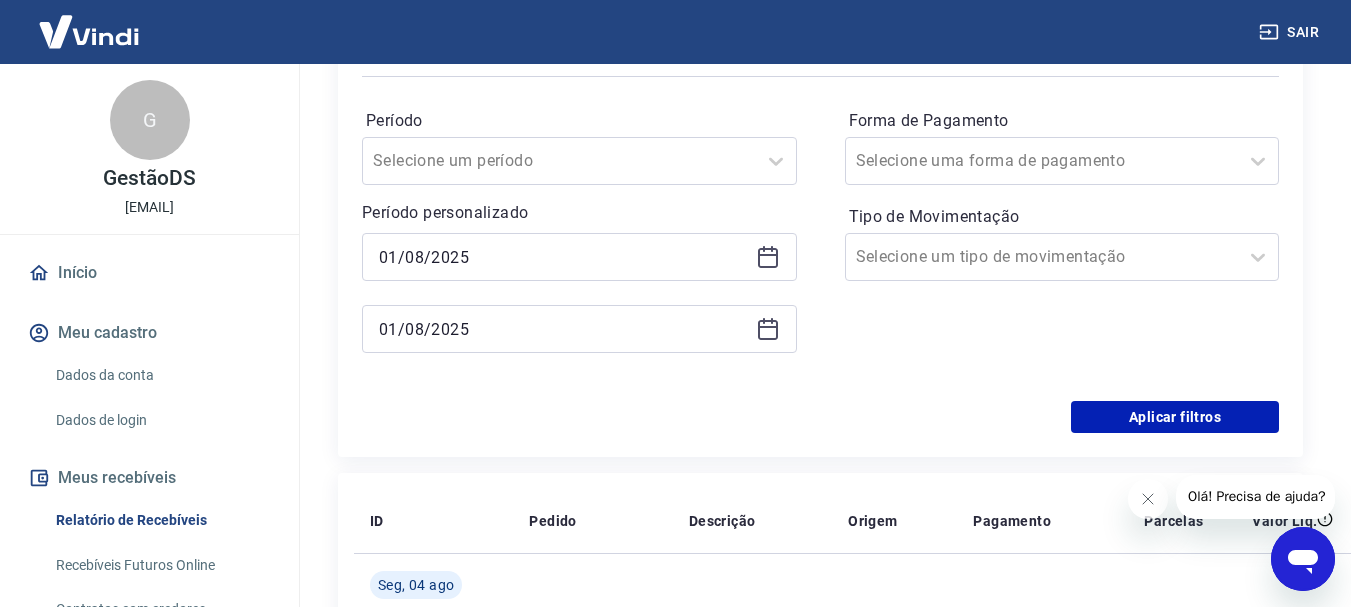click 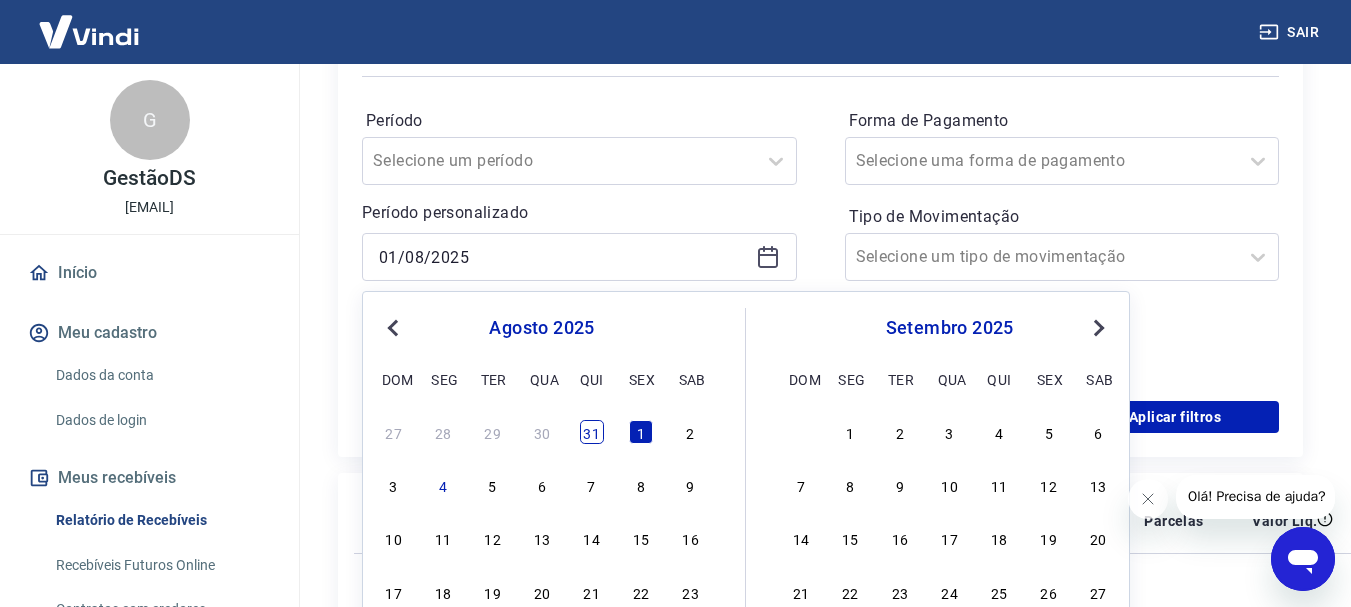 click on "31" at bounding box center [592, 432] 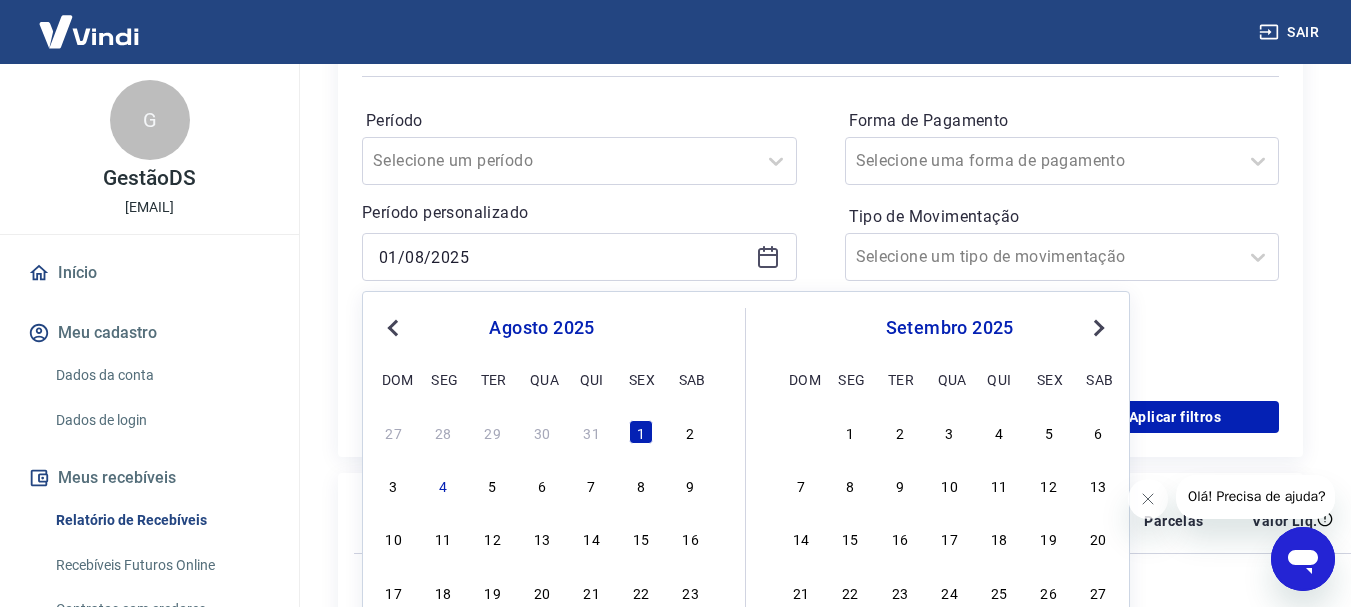 type on "31/07/2025" 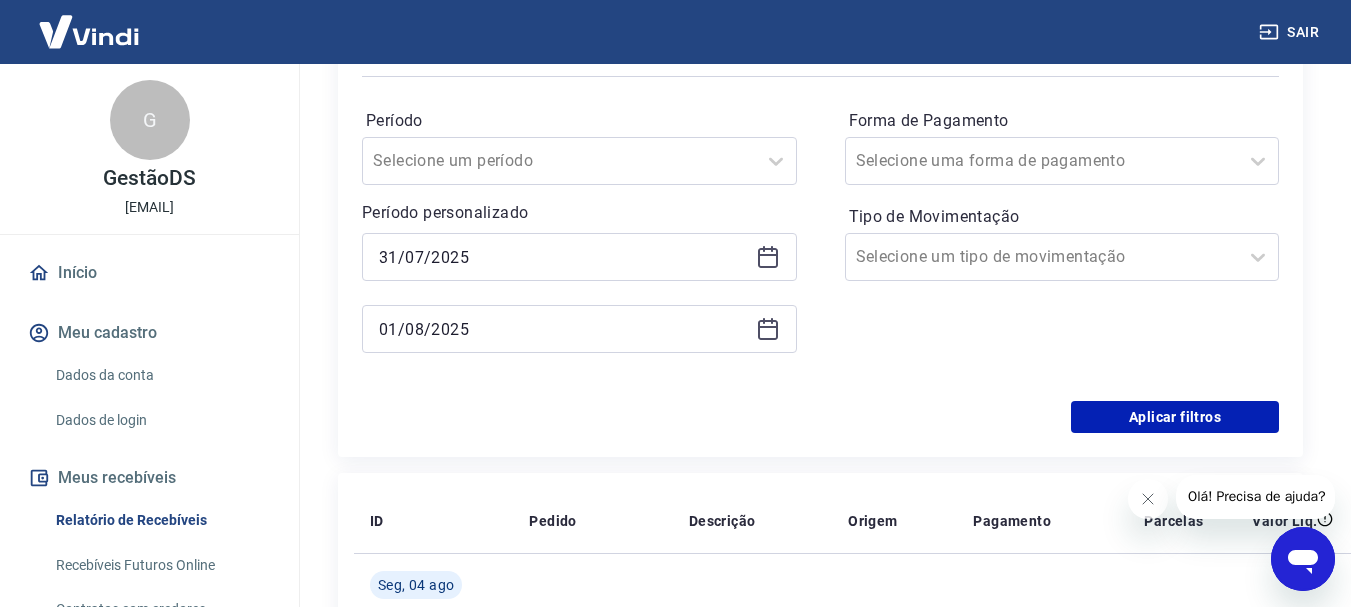 click on "01/08/2025" at bounding box center [579, 329] 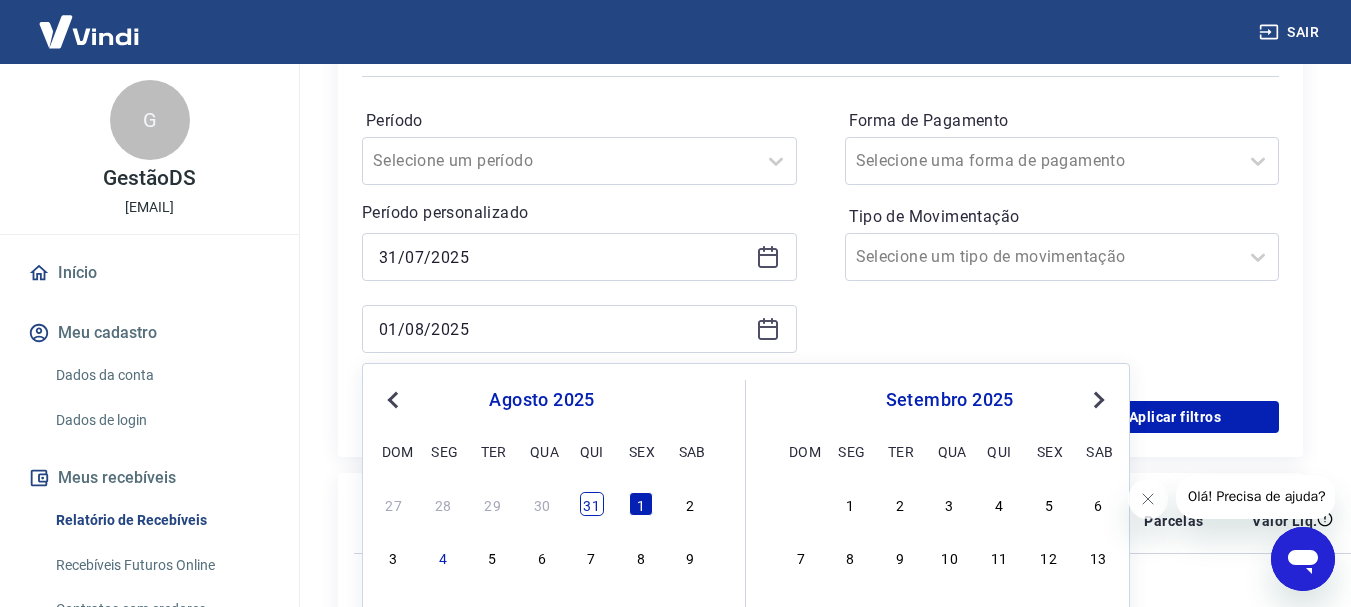click on "31" at bounding box center (592, 504) 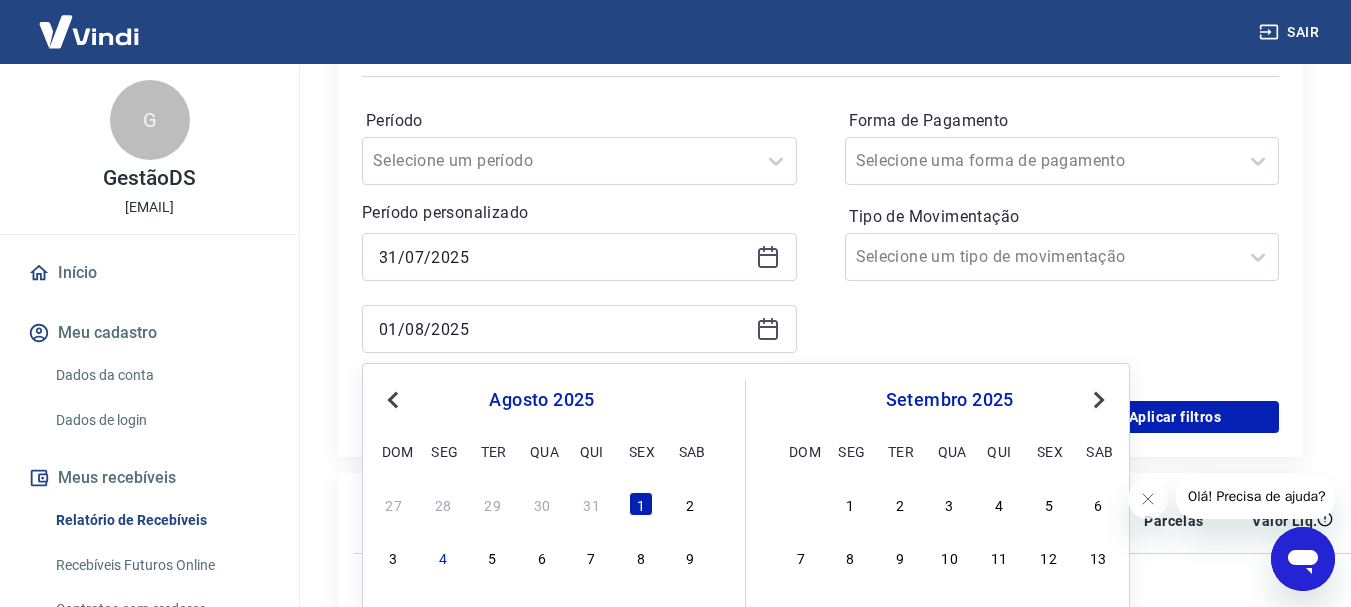 type on "31/07/2025" 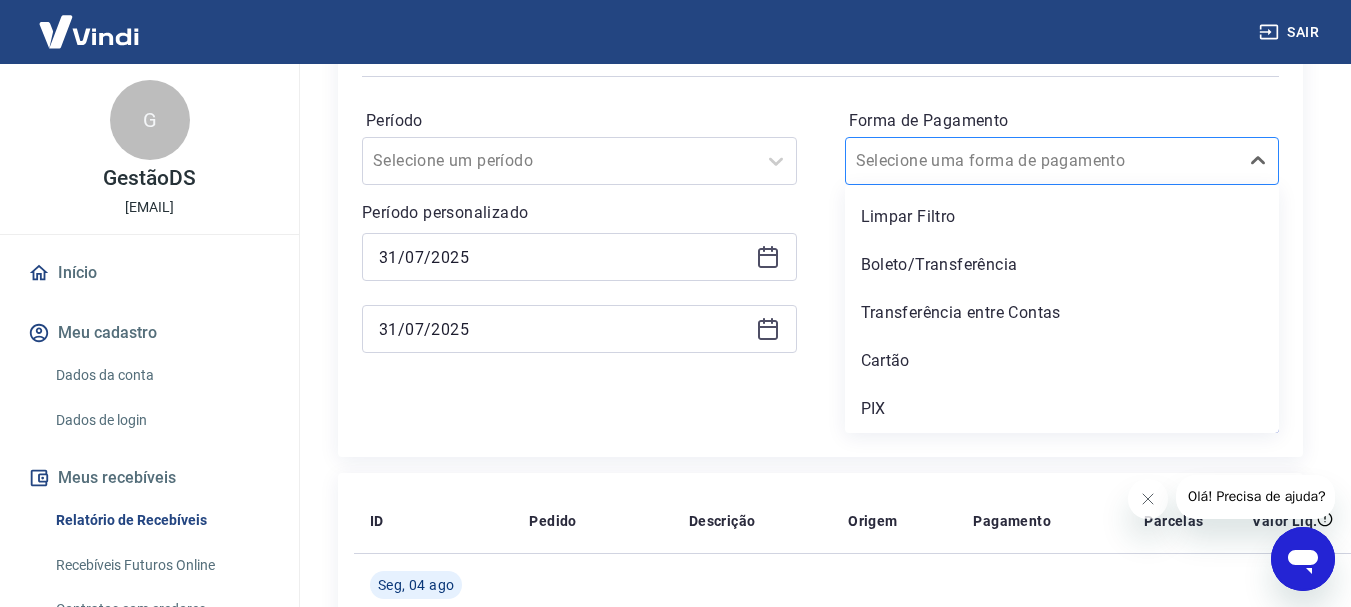 click on "Forma de Pagamento" at bounding box center [957, 161] 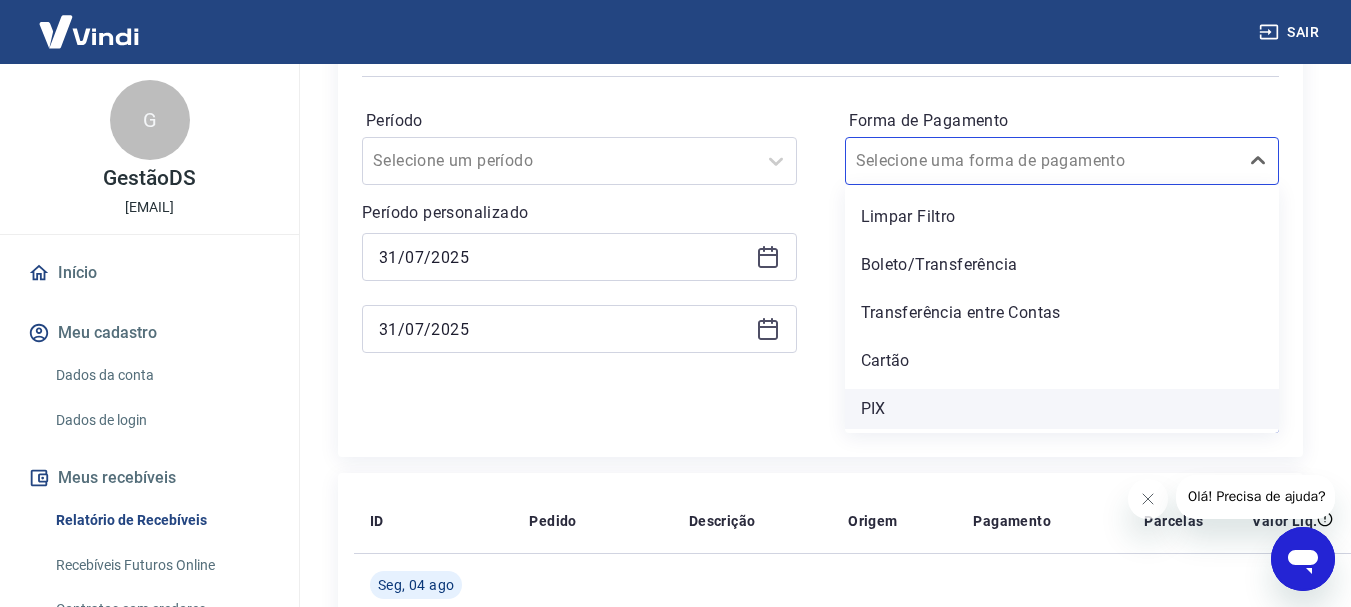 click on "PIX" at bounding box center [1062, 409] 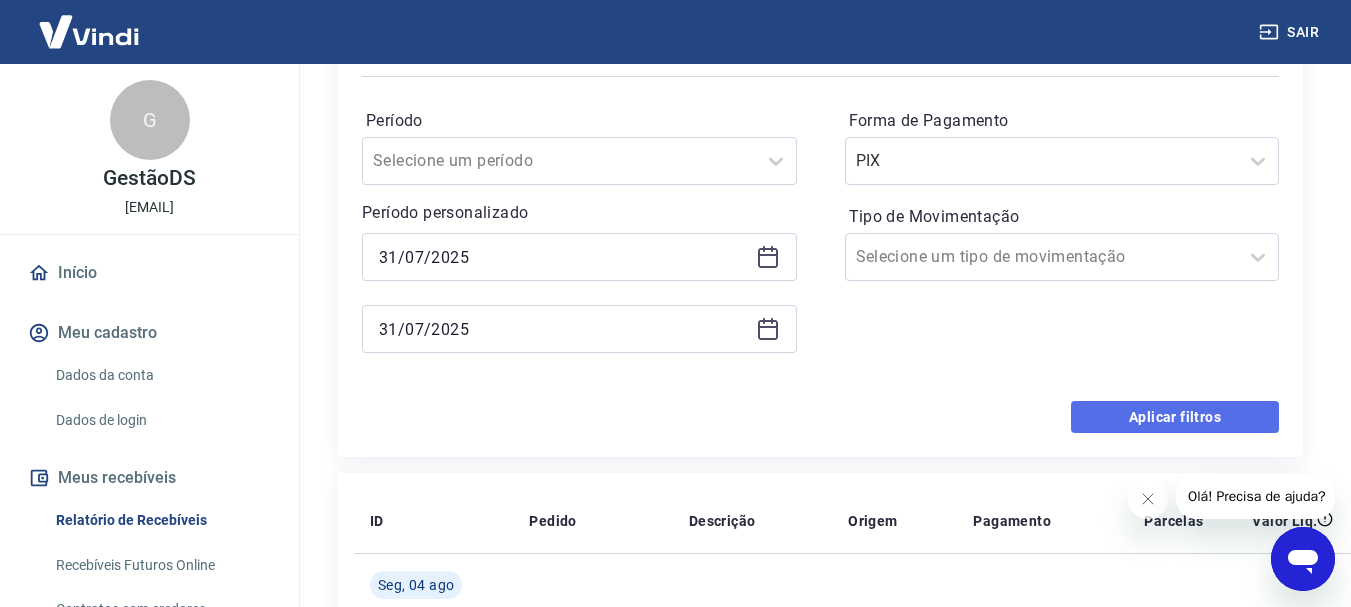 click on "Aplicar filtros" at bounding box center [1175, 417] 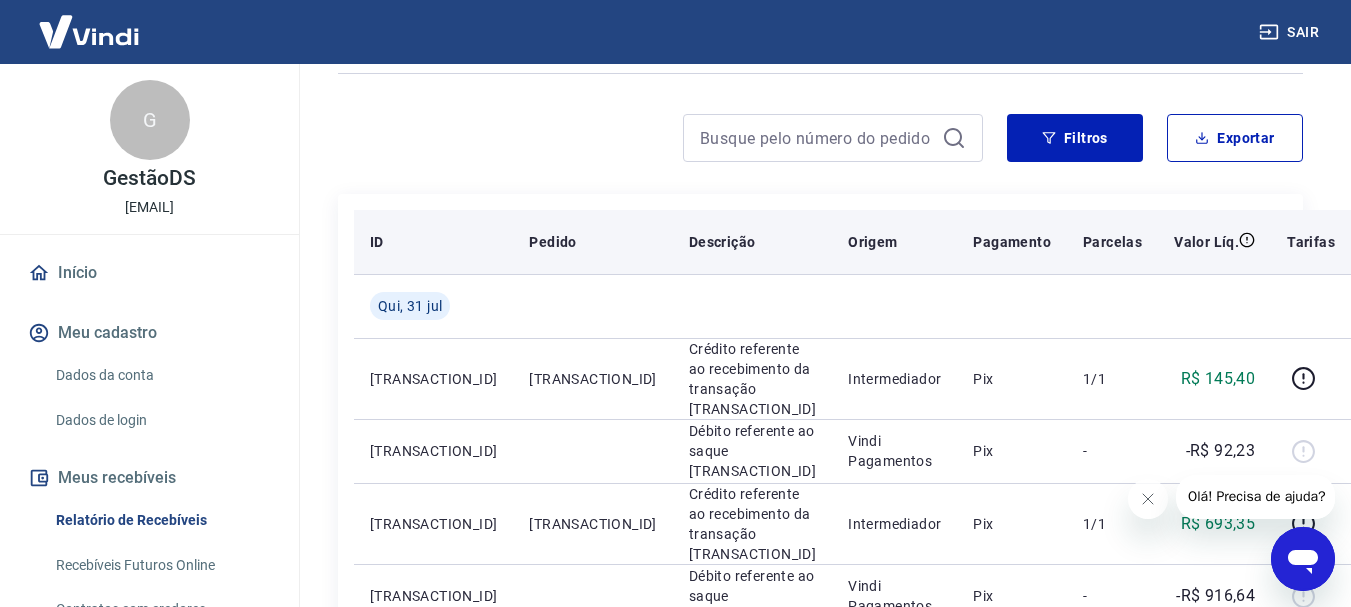 scroll, scrollTop: 100, scrollLeft: 0, axis: vertical 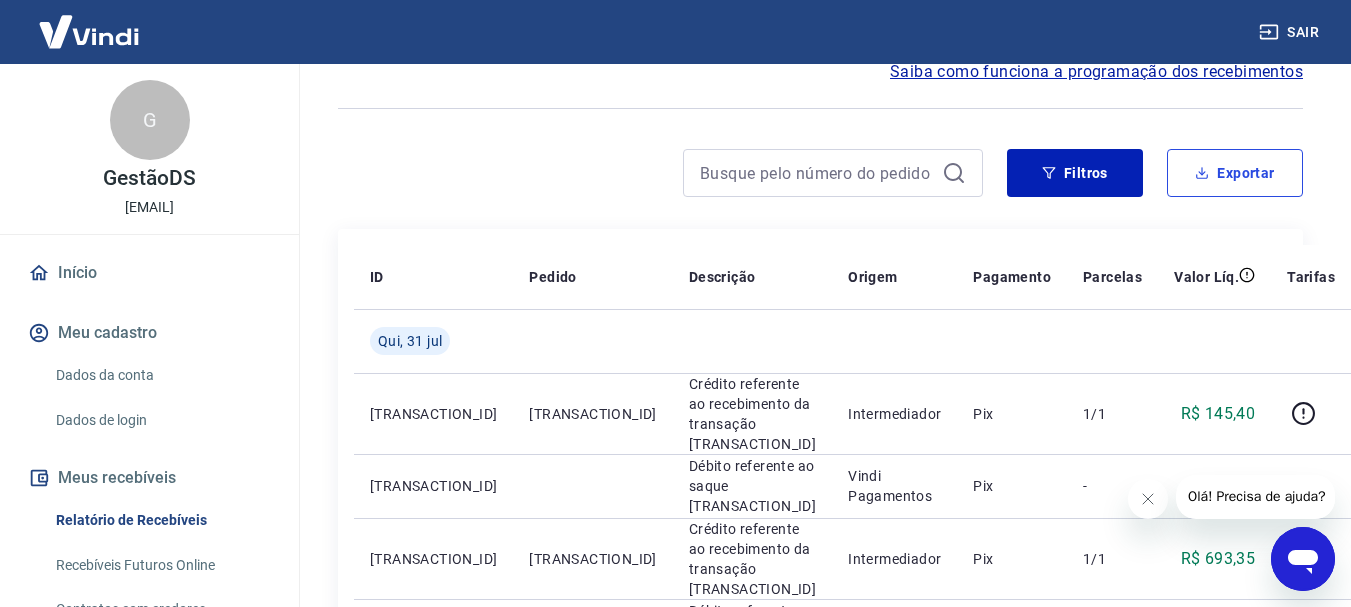 click on "Exportar" at bounding box center (1235, 173) 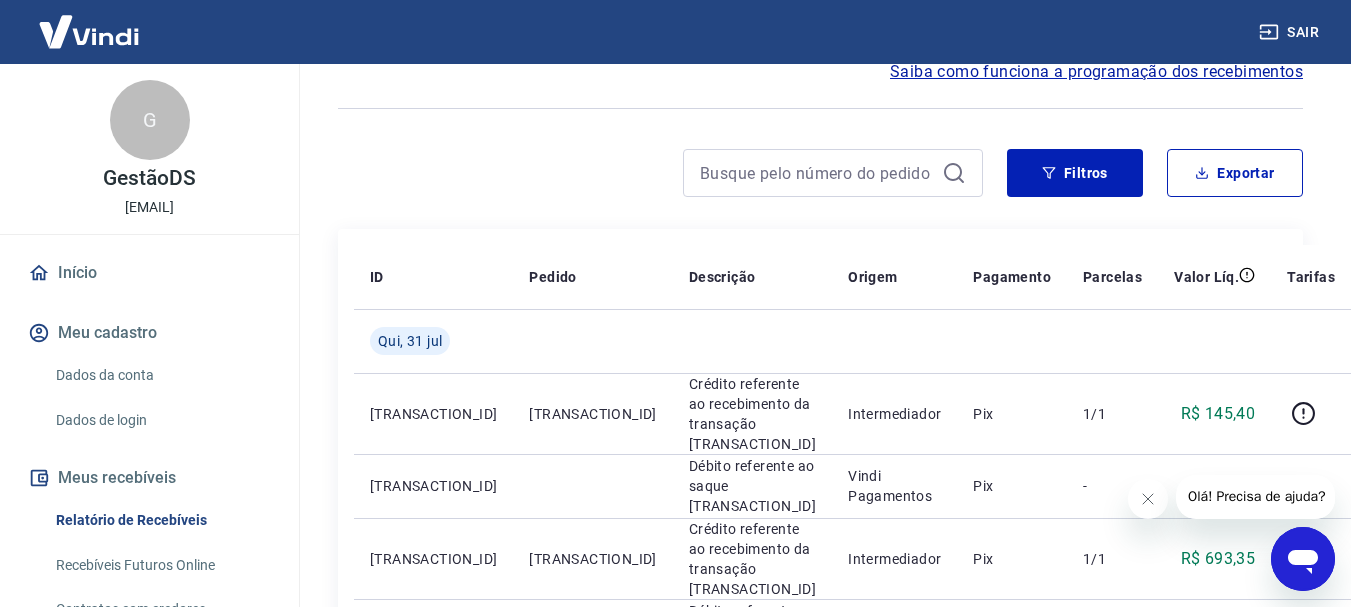 type on "31/07/2025" 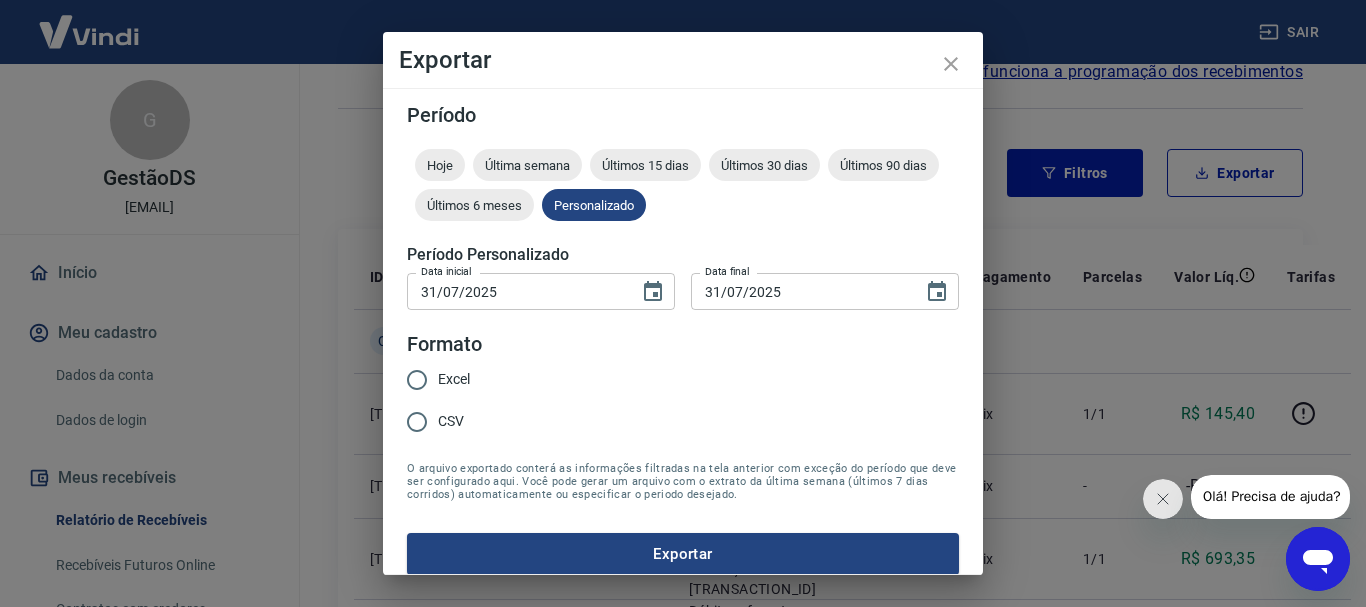 click on "Excel" at bounding box center [454, 379] 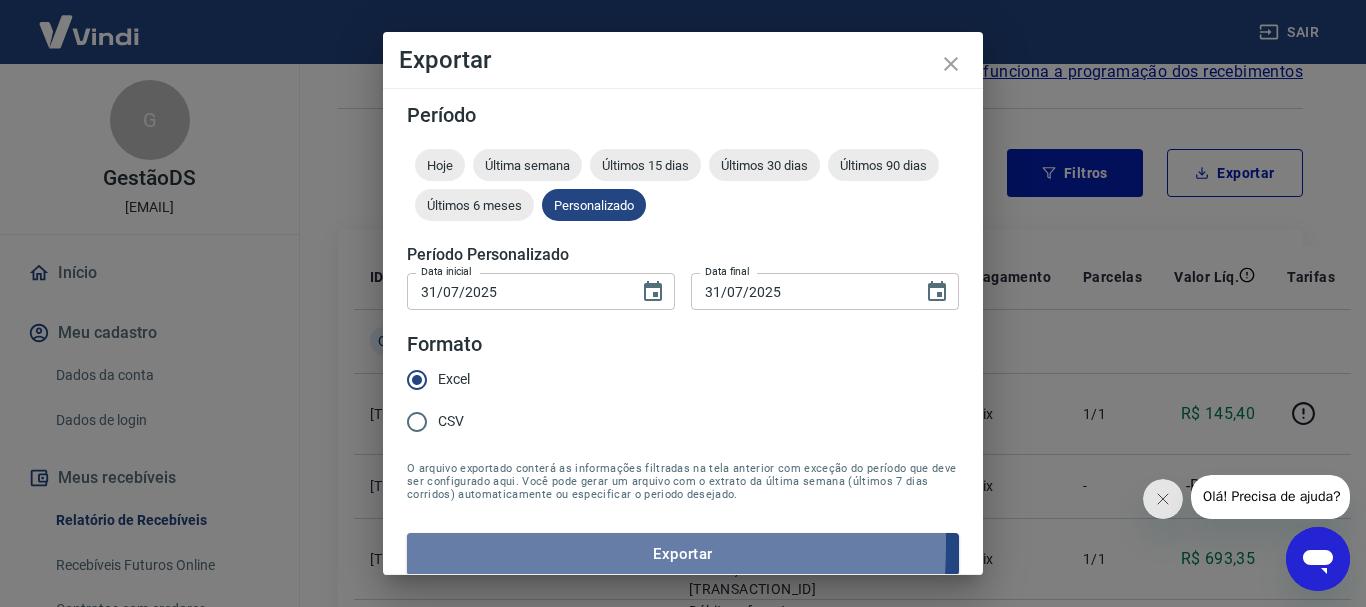 click on "Exportar" at bounding box center (683, 554) 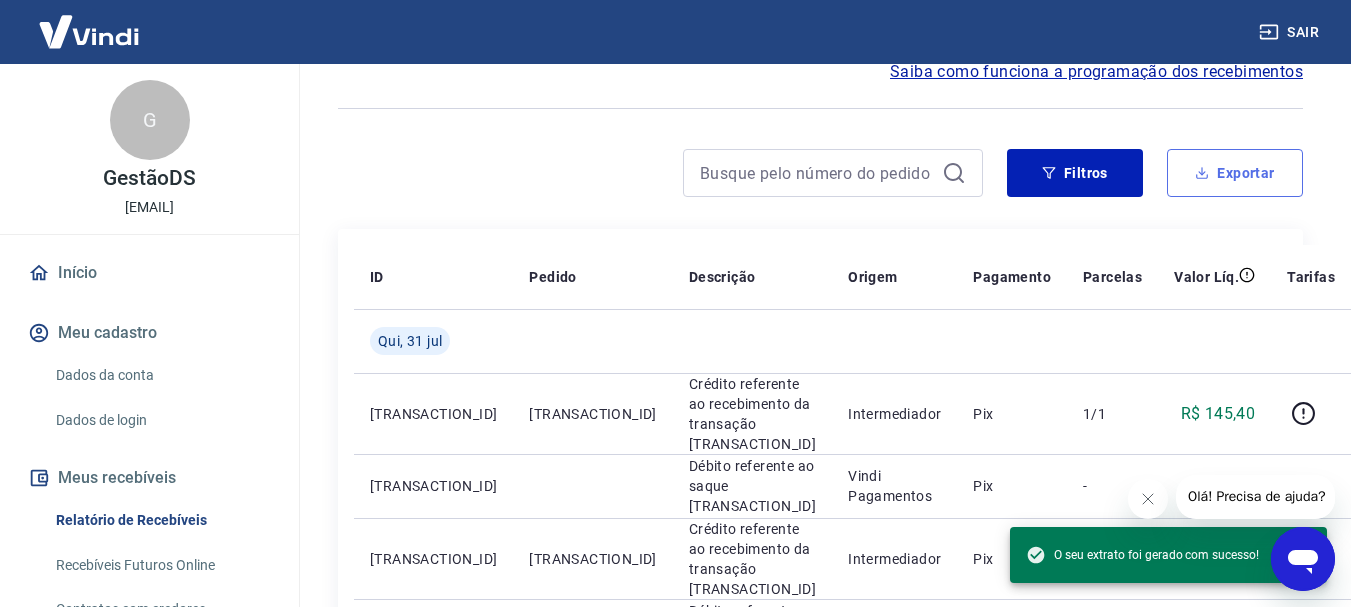 click on "Exportar" at bounding box center [1235, 173] 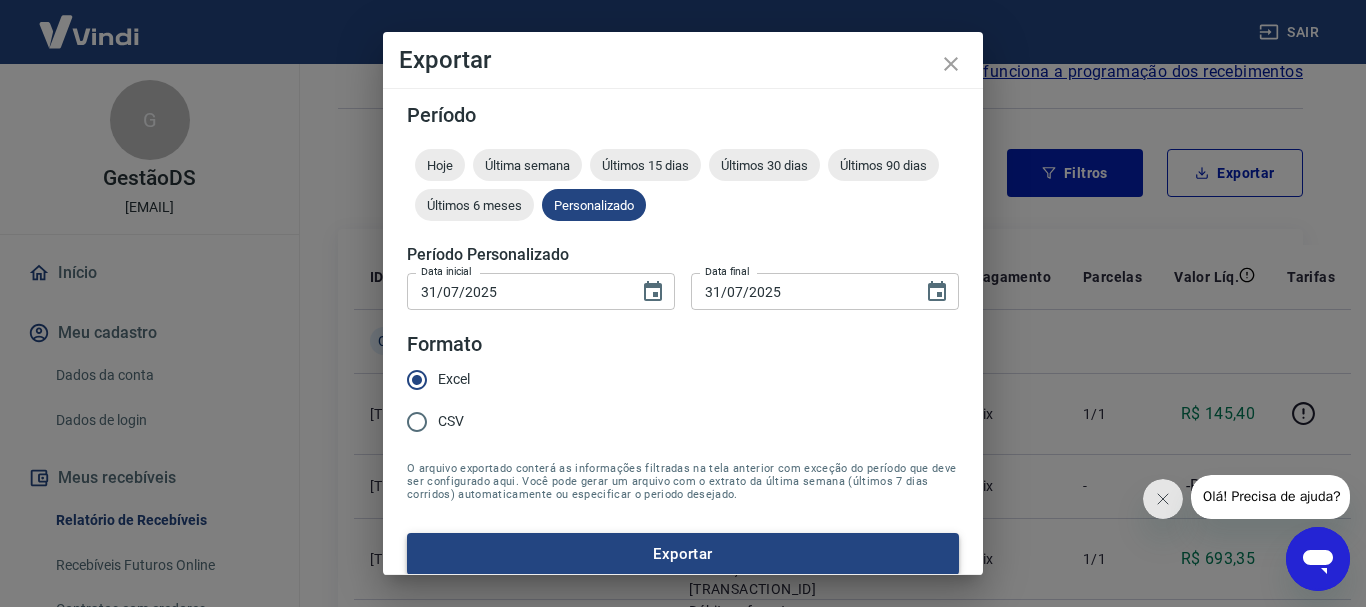 click on "Exportar" at bounding box center (683, 554) 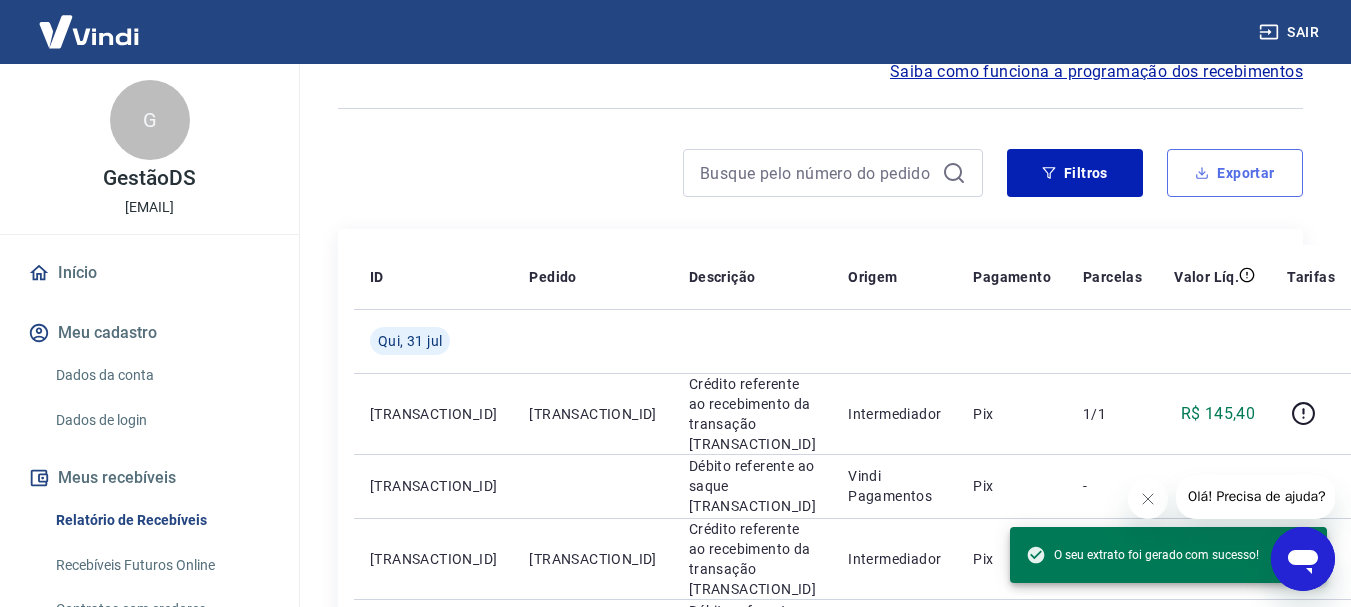 click on "Exportar" at bounding box center (1235, 173) 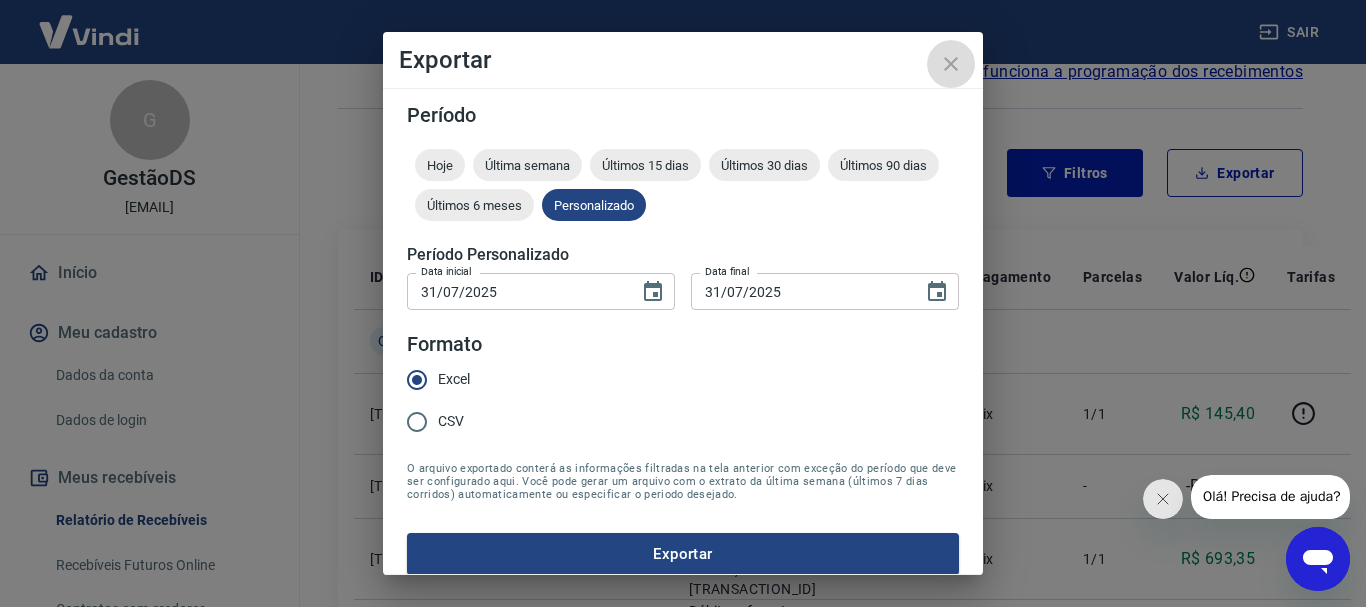 click 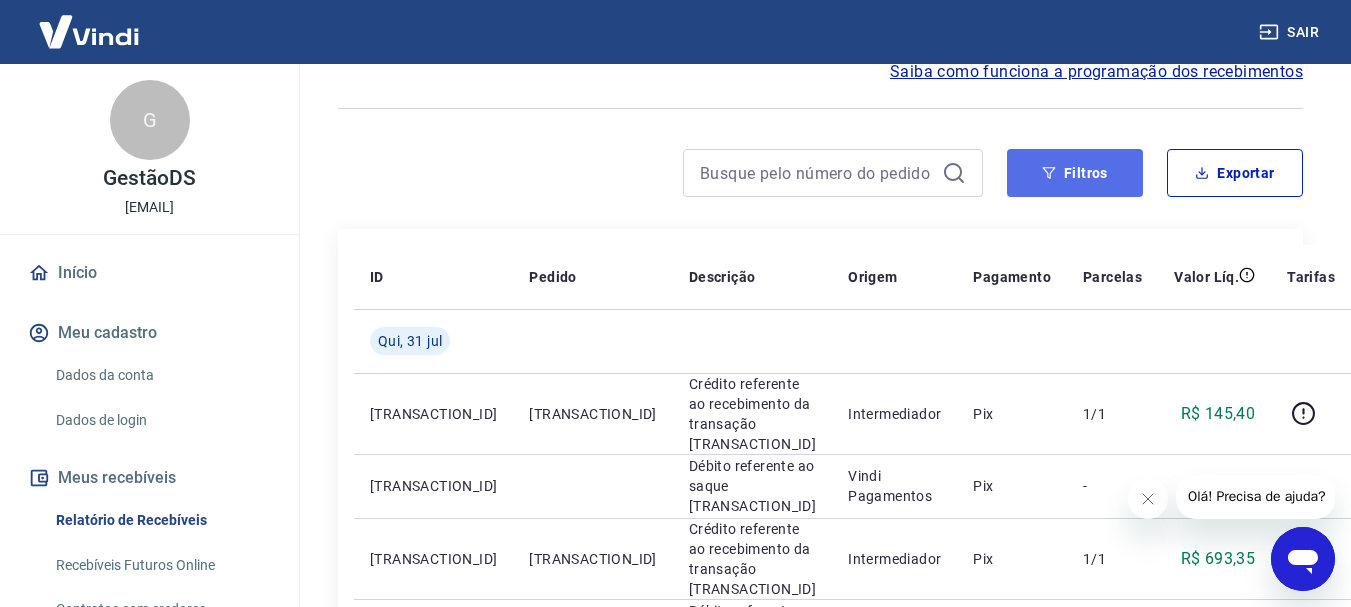 click on "Filtros" at bounding box center [1075, 173] 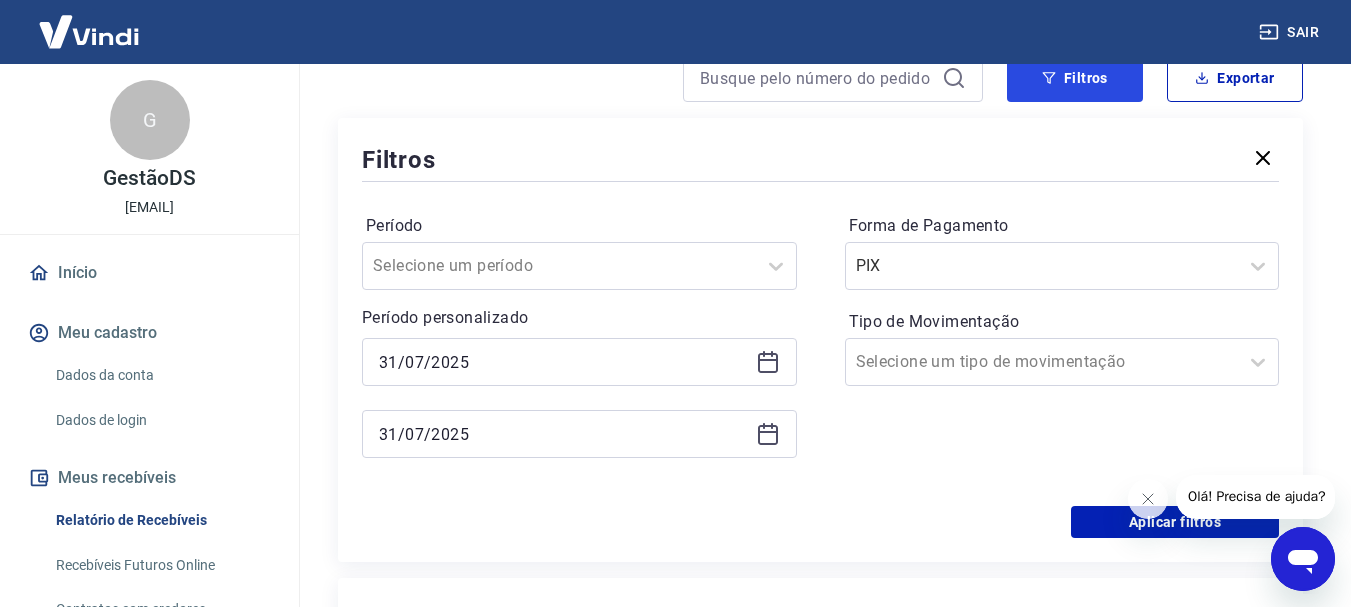 scroll, scrollTop: 200, scrollLeft: 0, axis: vertical 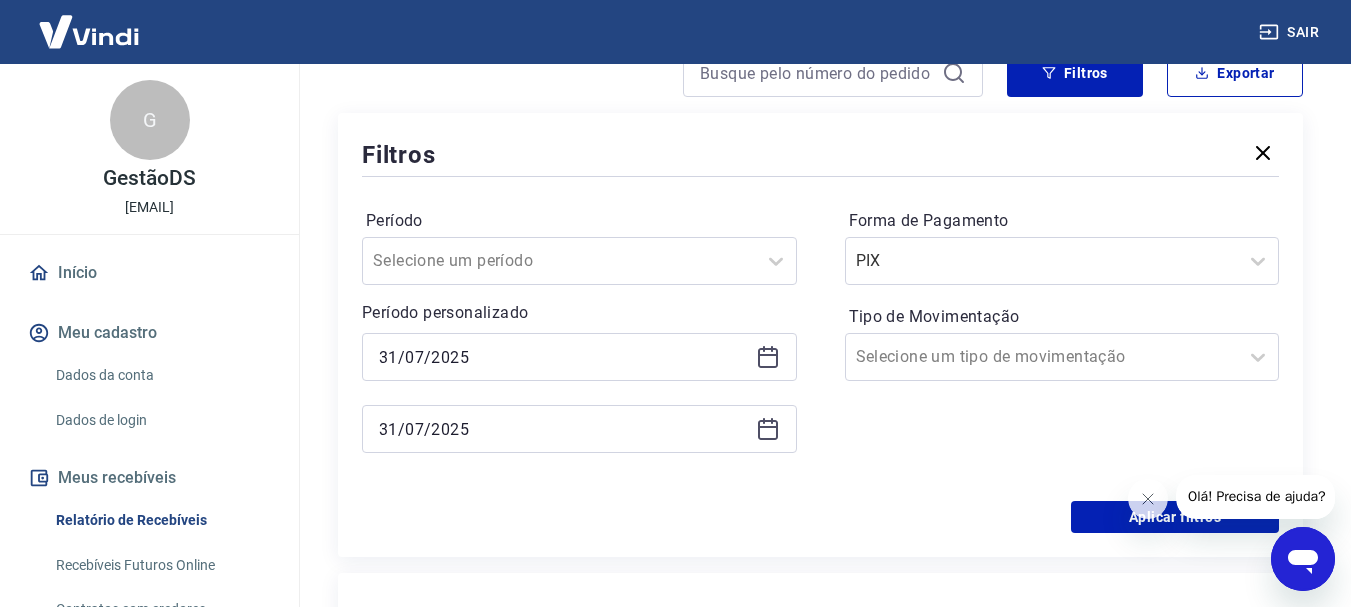 click 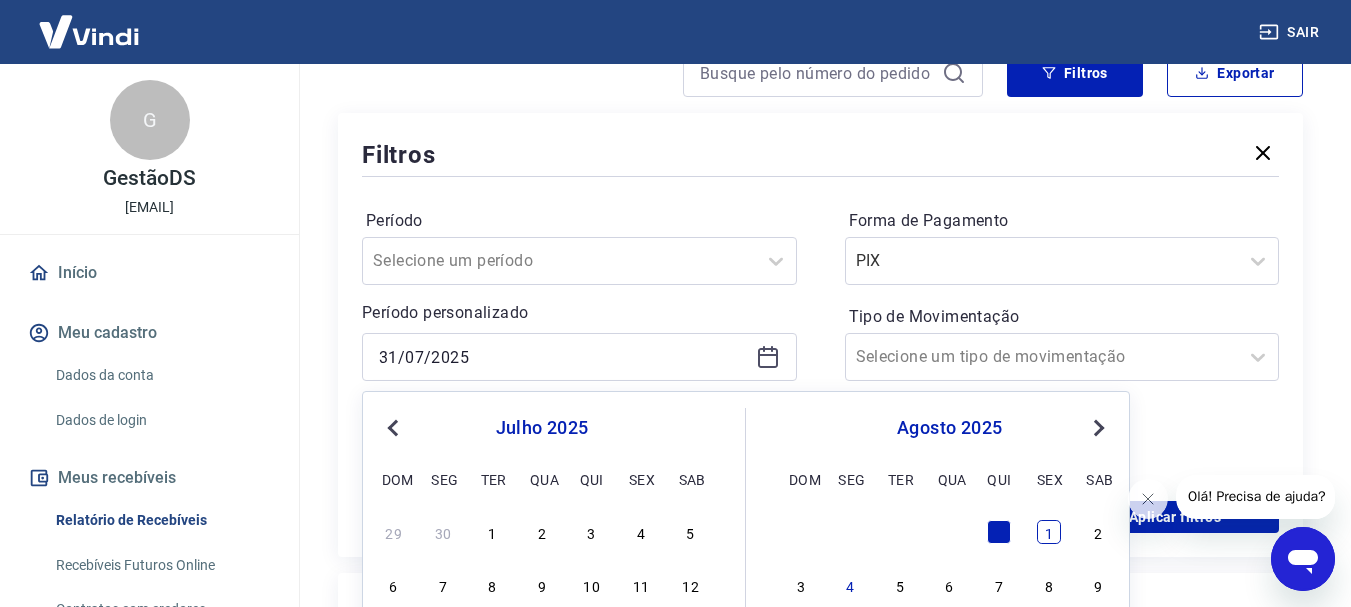 click on "1" at bounding box center (1049, 532) 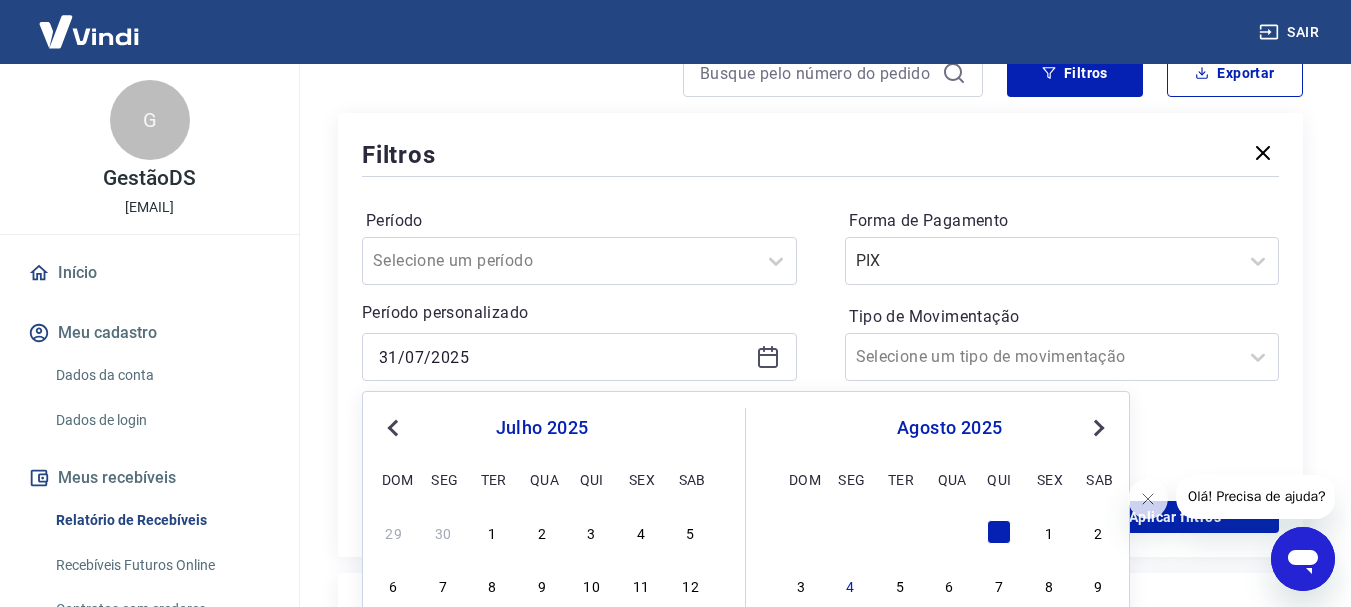 type on "01/08/2025" 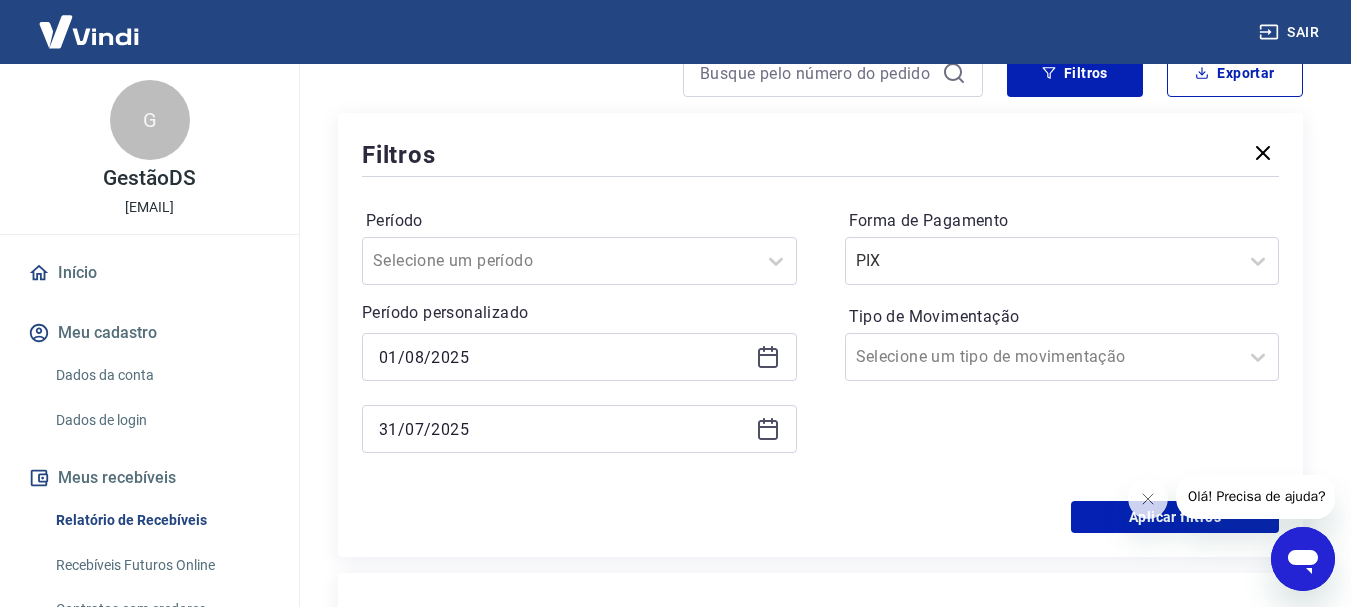 drag, startPoint x: 778, startPoint y: 431, endPoint x: 795, endPoint y: 449, distance: 24.758837 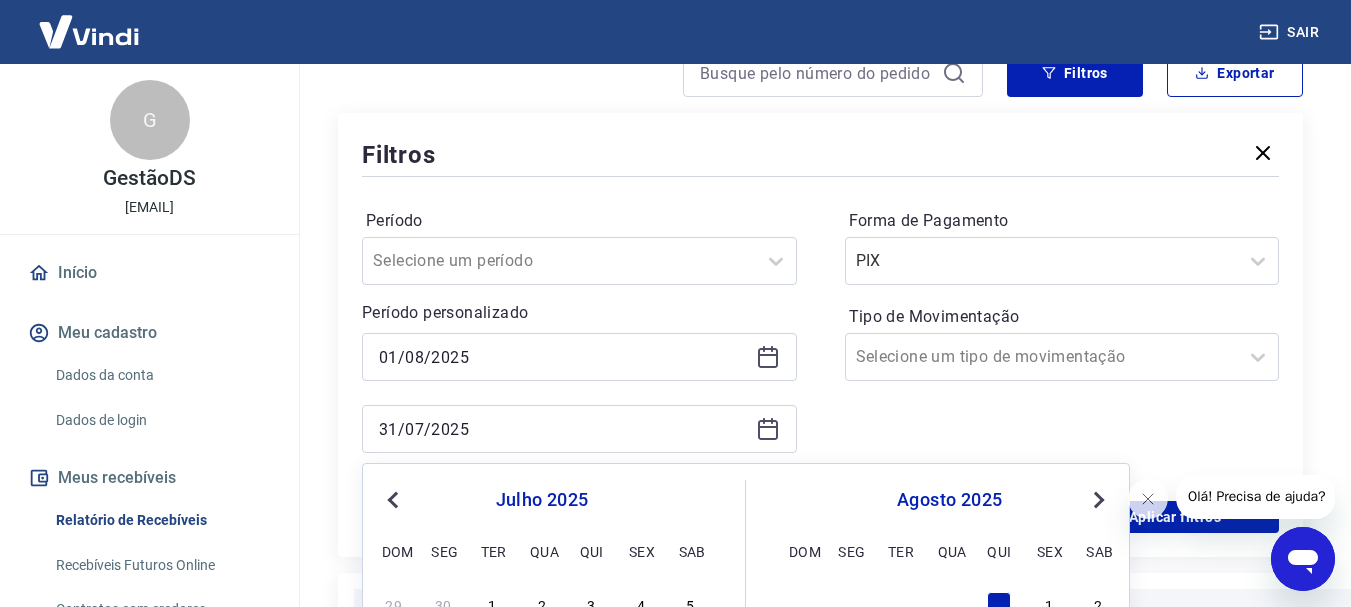 click at bounding box center (999, 604) 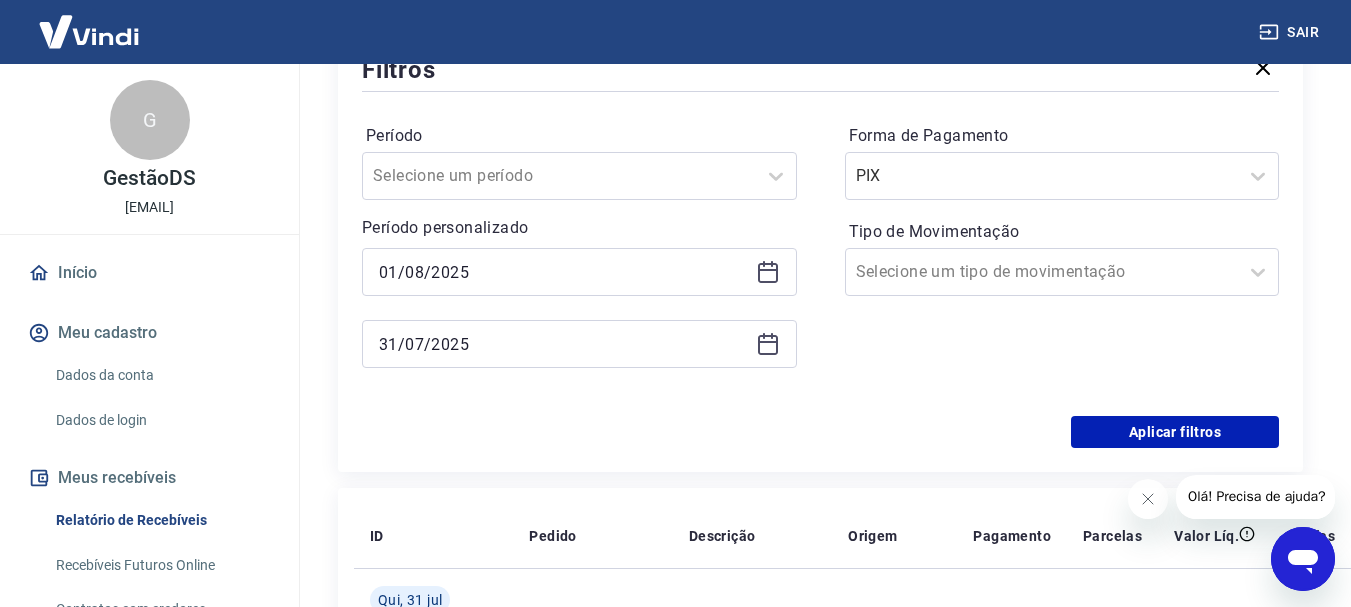 scroll, scrollTop: 400, scrollLeft: 0, axis: vertical 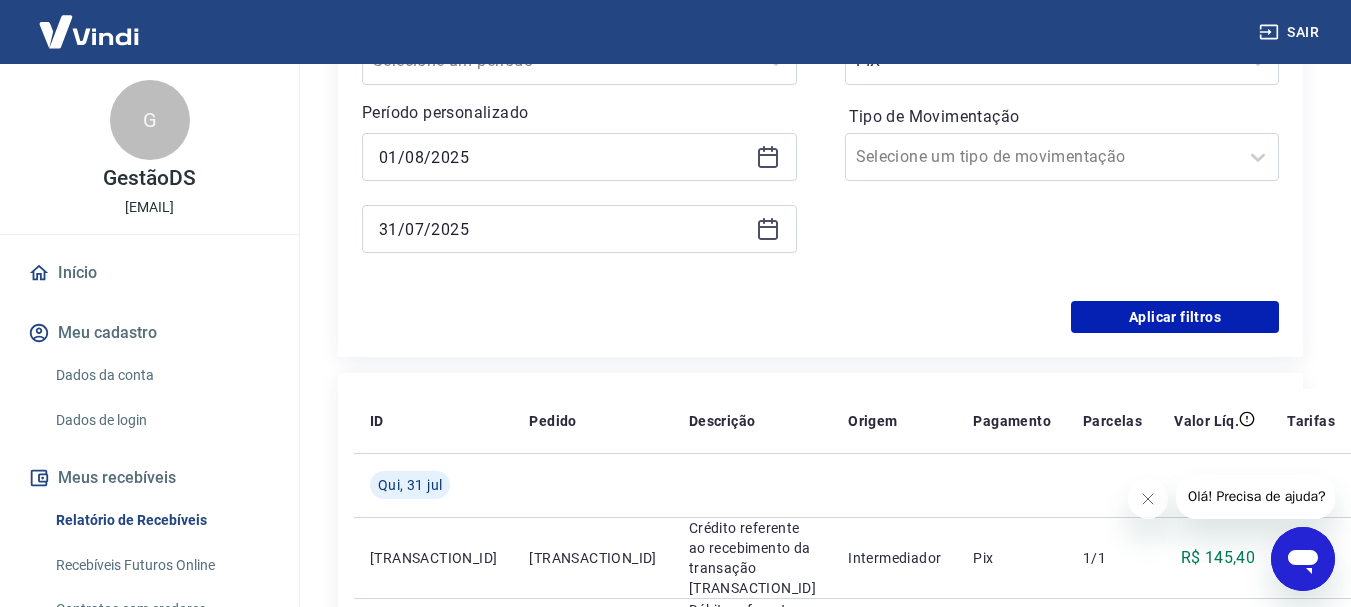 click on "31/07/2025" at bounding box center (579, 229) 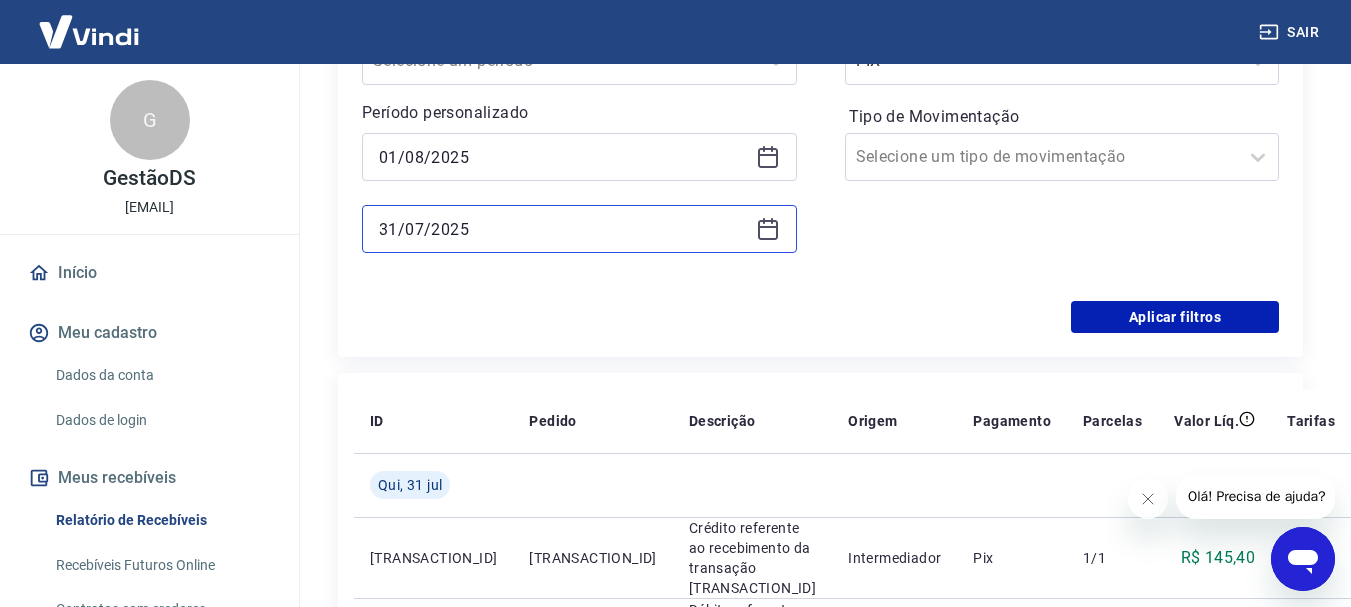 click on "31/07/2025" at bounding box center (563, 229) 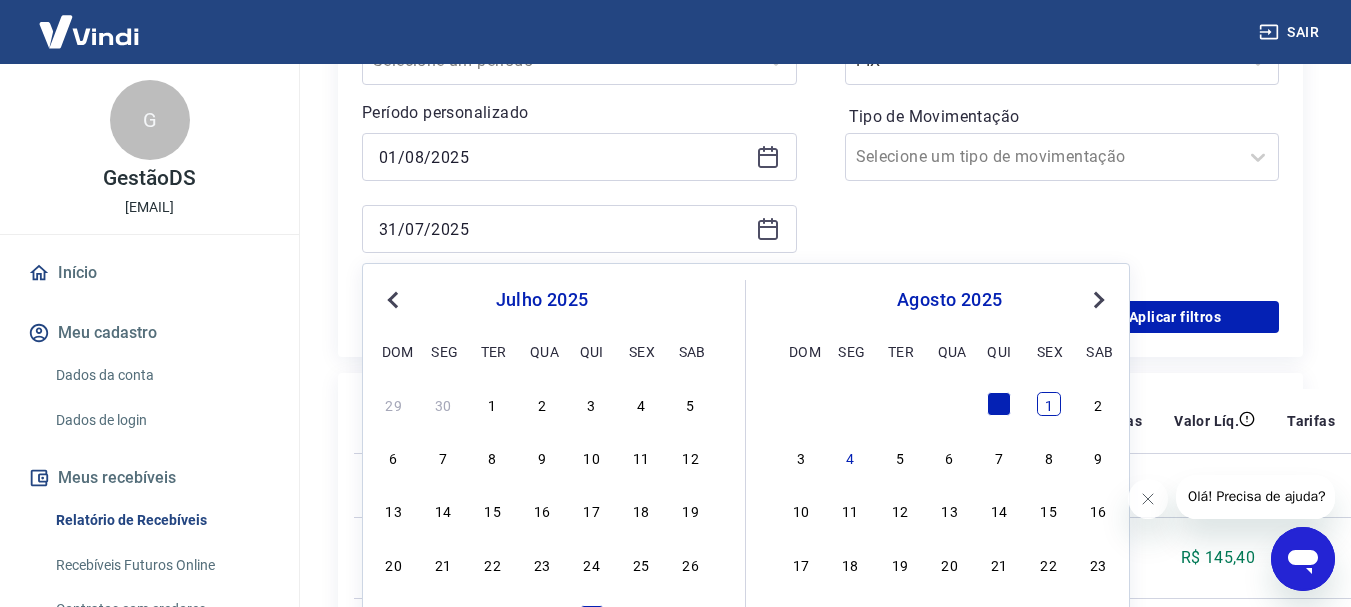 click on "1" at bounding box center [1049, 404] 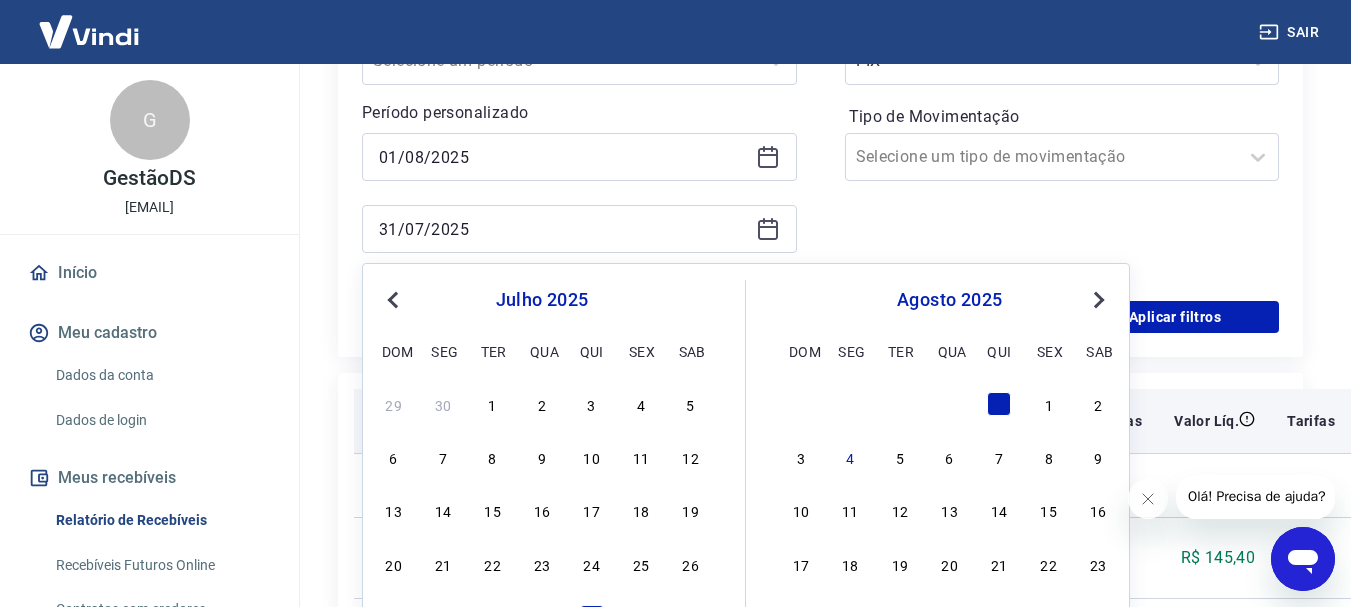 type on "01/08/2025" 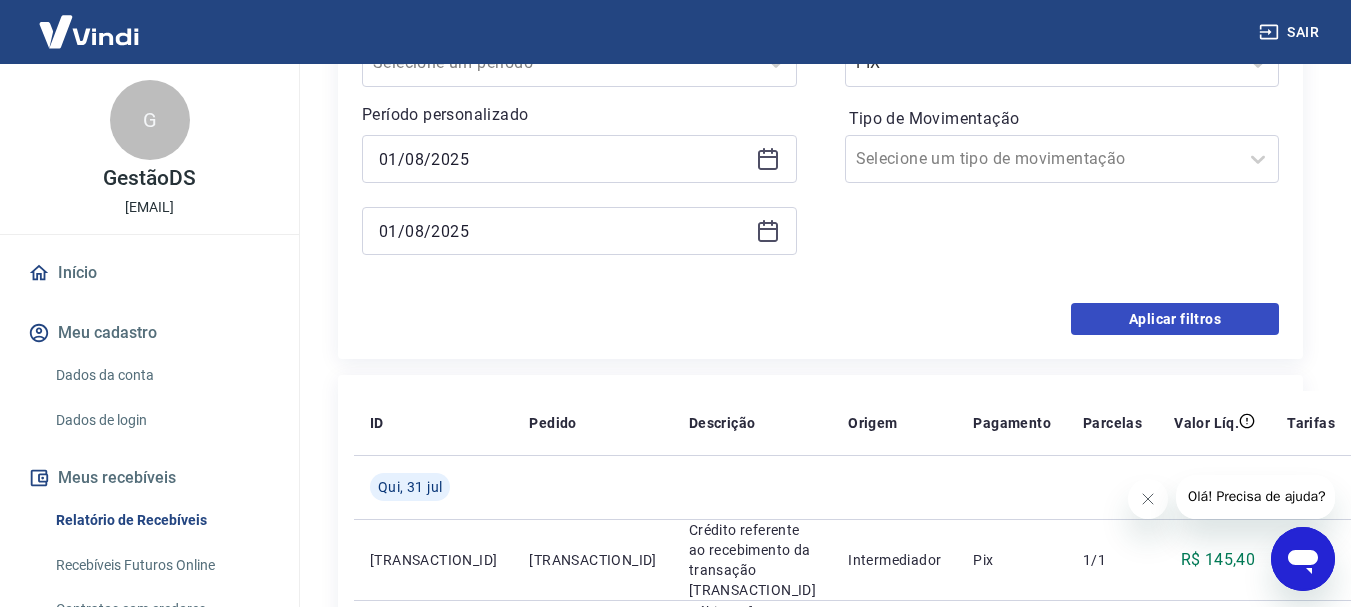 scroll, scrollTop: 400, scrollLeft: 0, axis: vertical 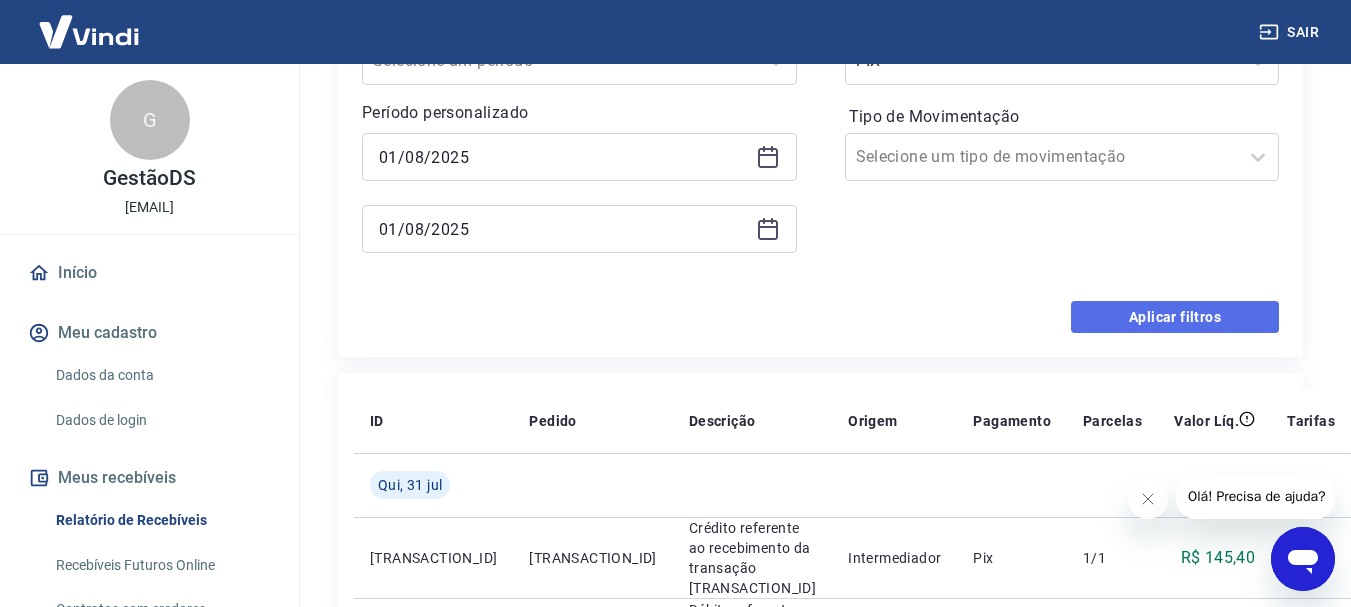 click on "Aplicar filtros" at bounding box center [1175, 317] 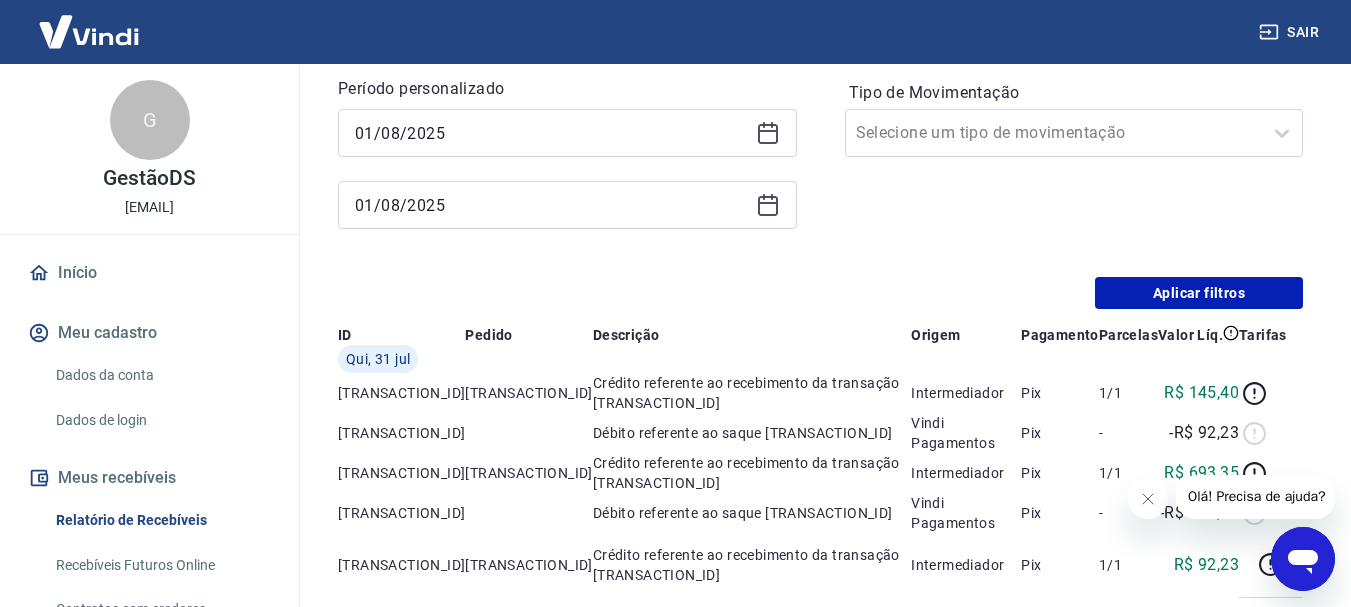 scroll, scrollTop: 0, scrollLeft: 0, axis: both 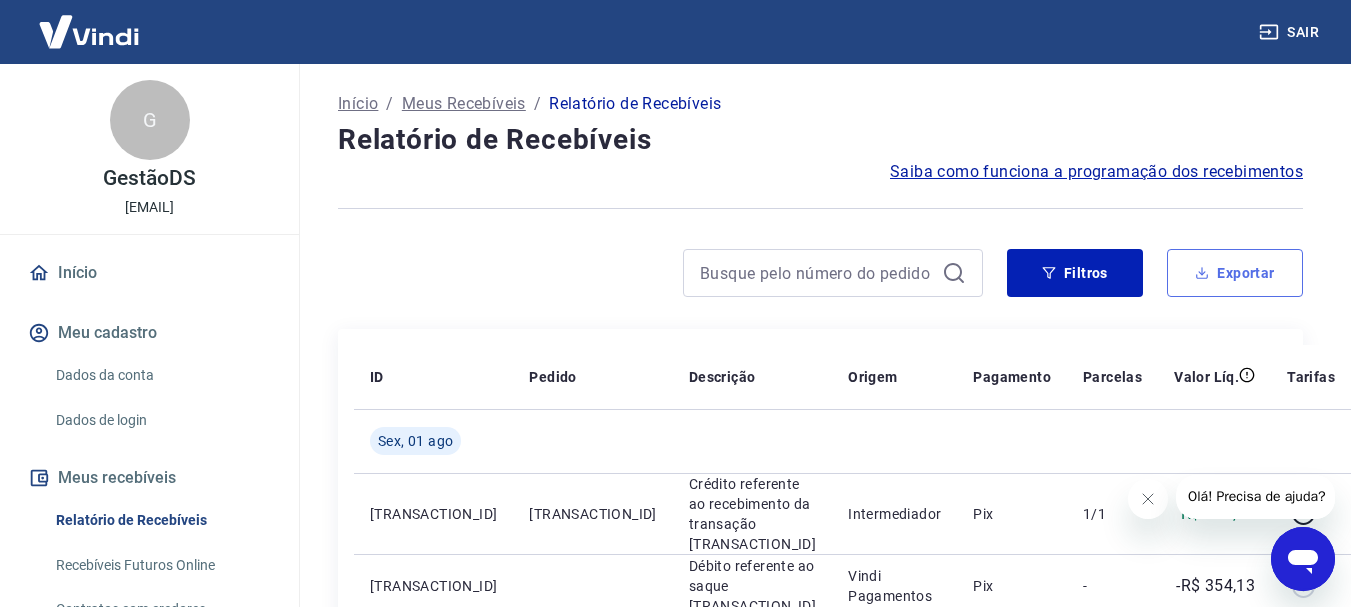 click on "Exportar" at bounding box center (1235, 273) 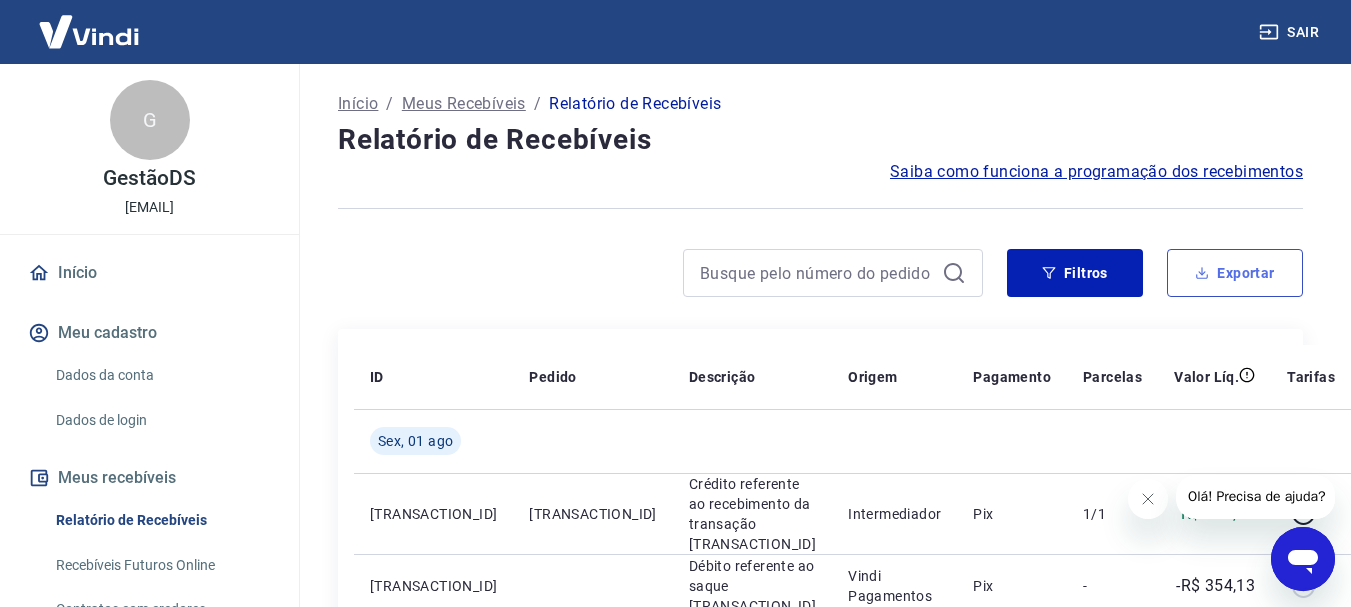 type on "01/08/2025" 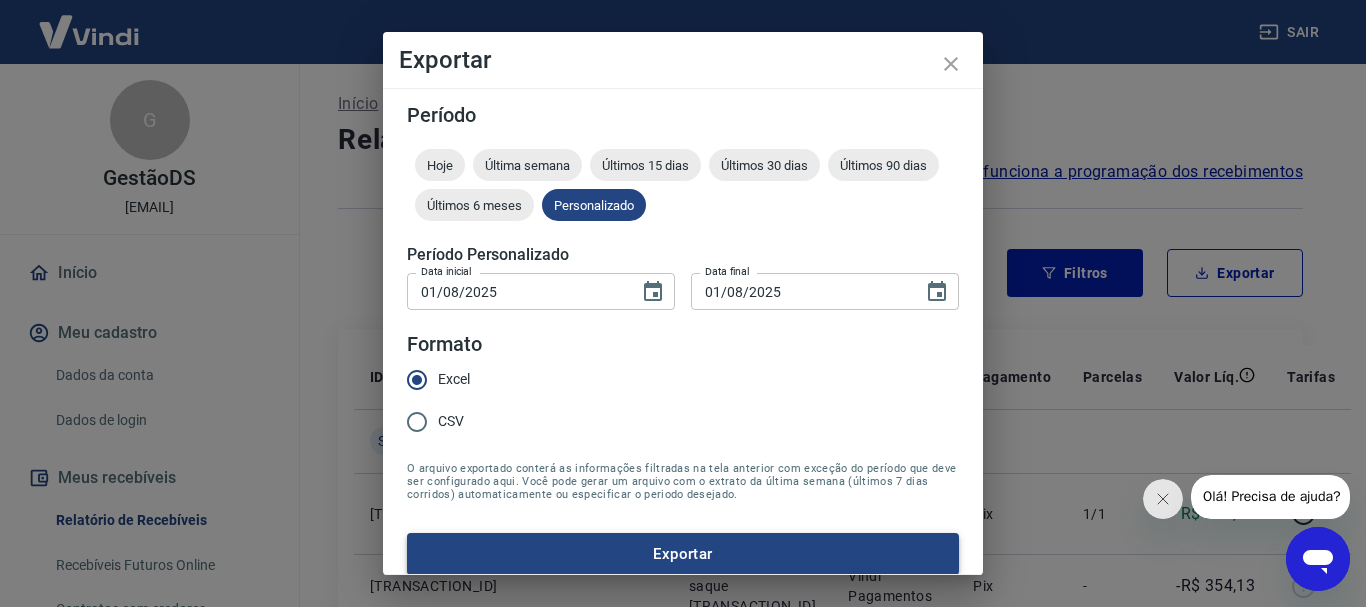 click on "Exportar" at bounding box center (683, 554) 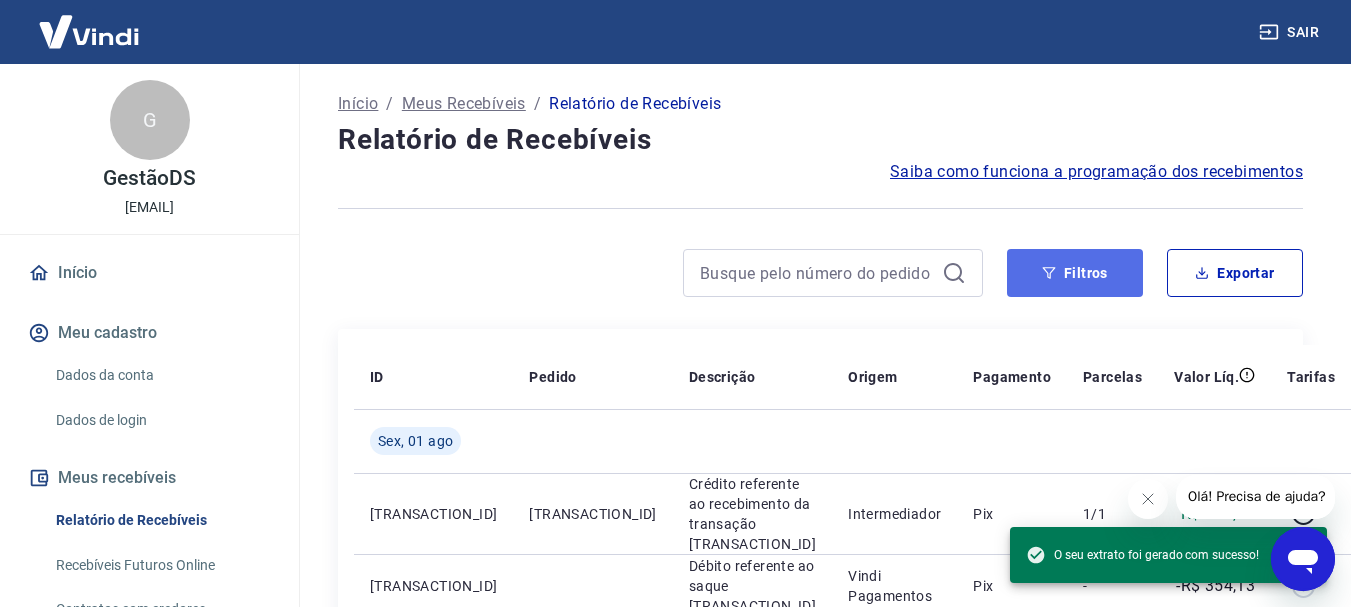 click on "Filtros" at bounding box center [1075, 273] 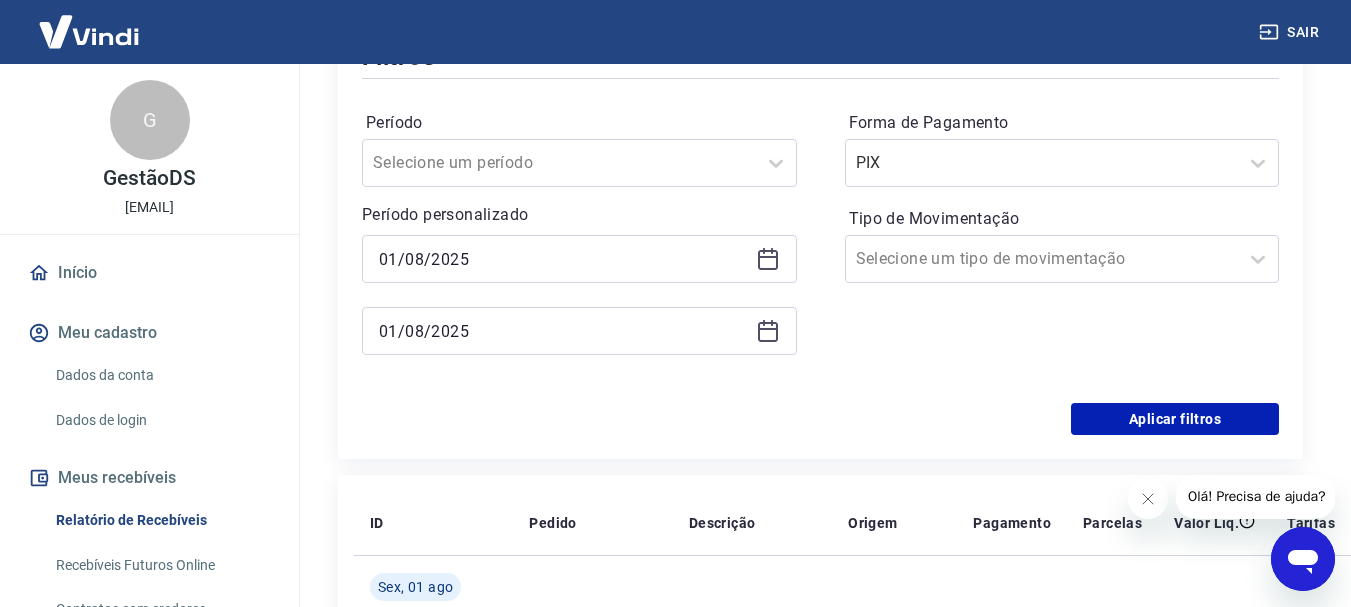 scroll, scrollTop: 300, scrollLeft: 0, axis: vertical 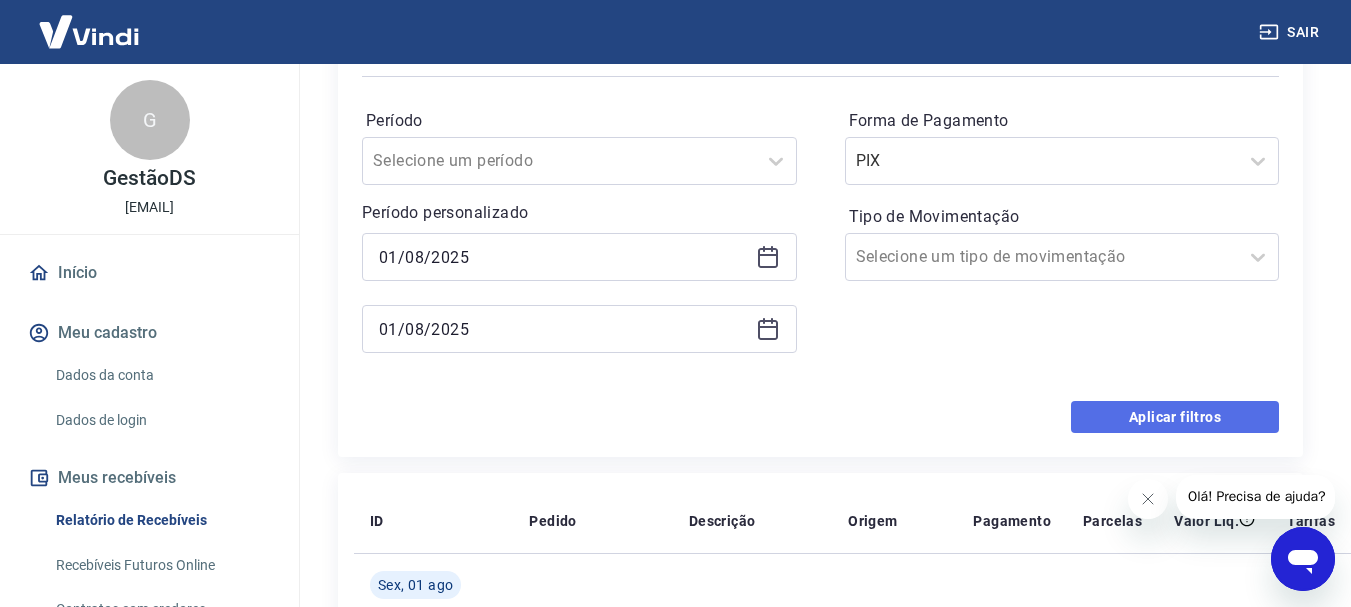 click on "Aplicar filtros" at bounding box center [1175, 417] 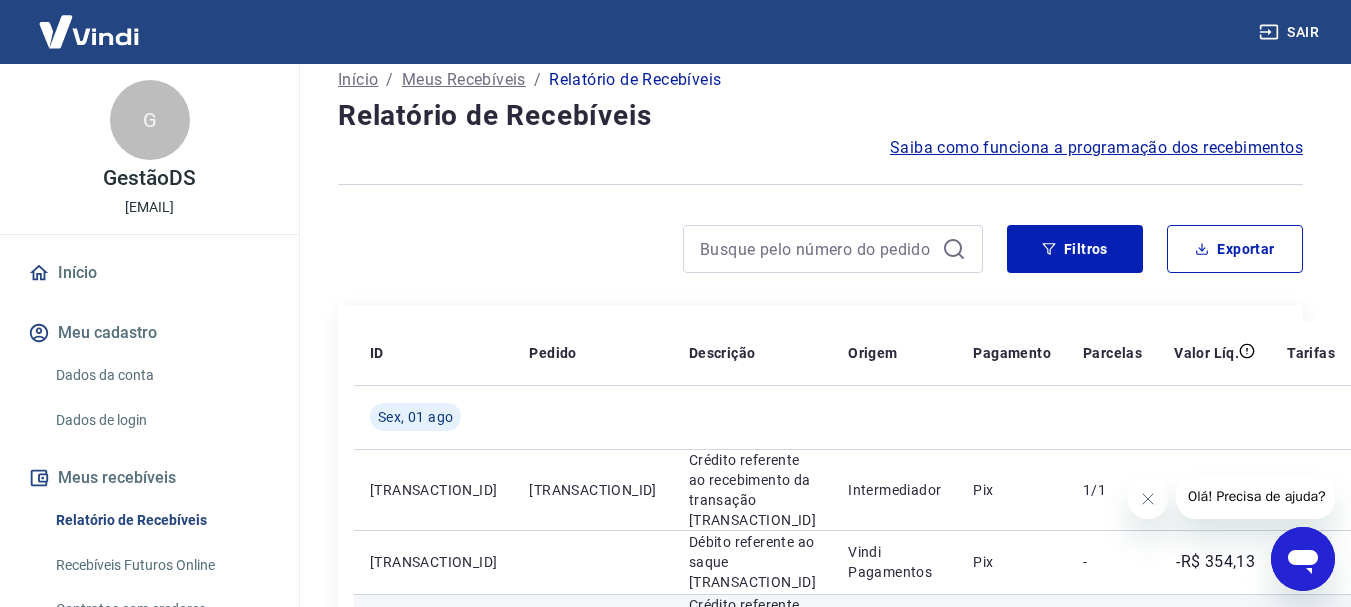 scroll, scrollTop: 0, scrollLeft: 0, axis: both 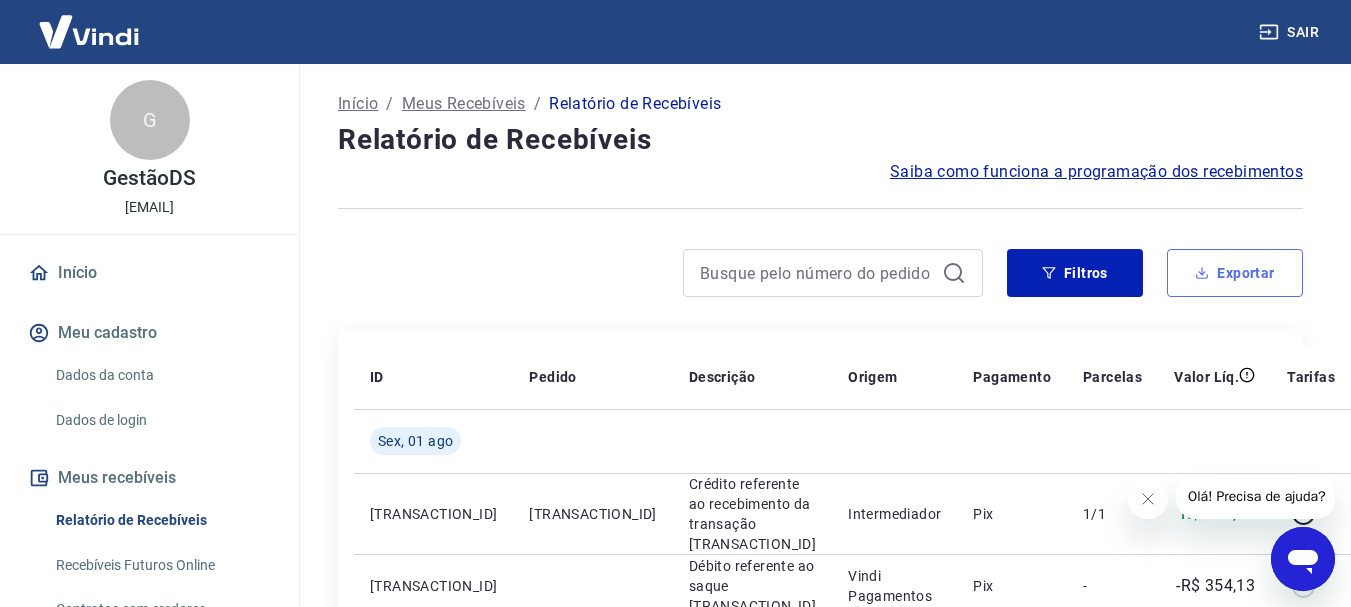 click on "Exportar" at bounding box center (1235, 273) 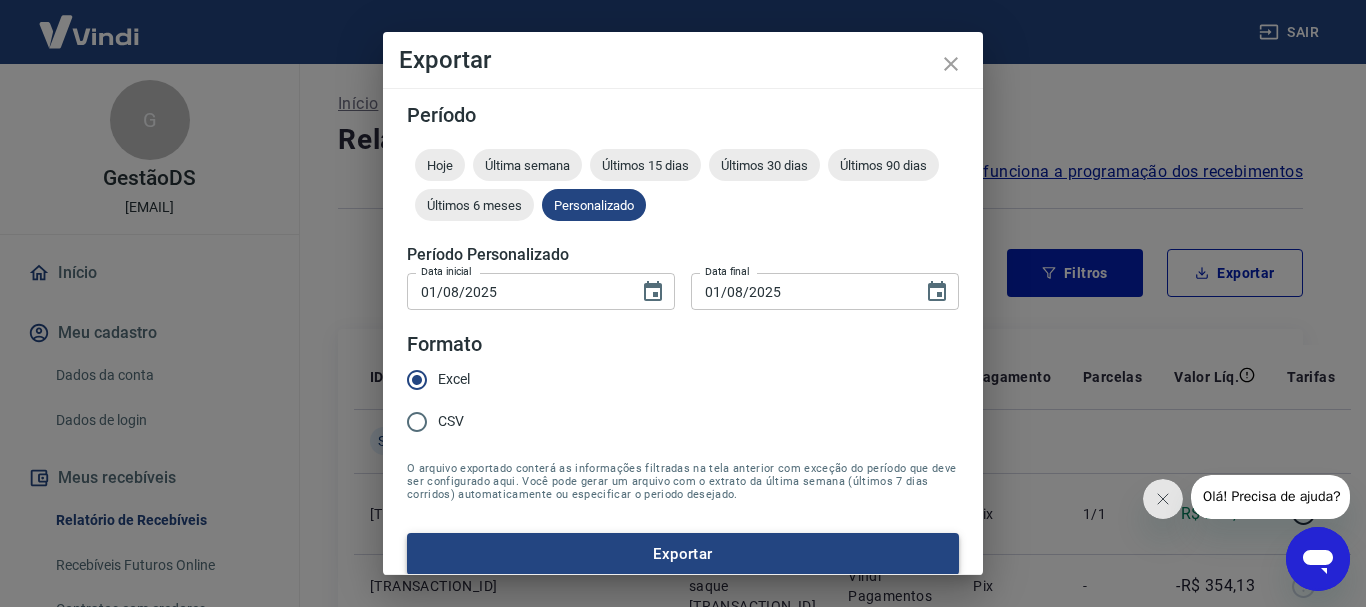 click on "Exportar" at bounding box center [683, 554] 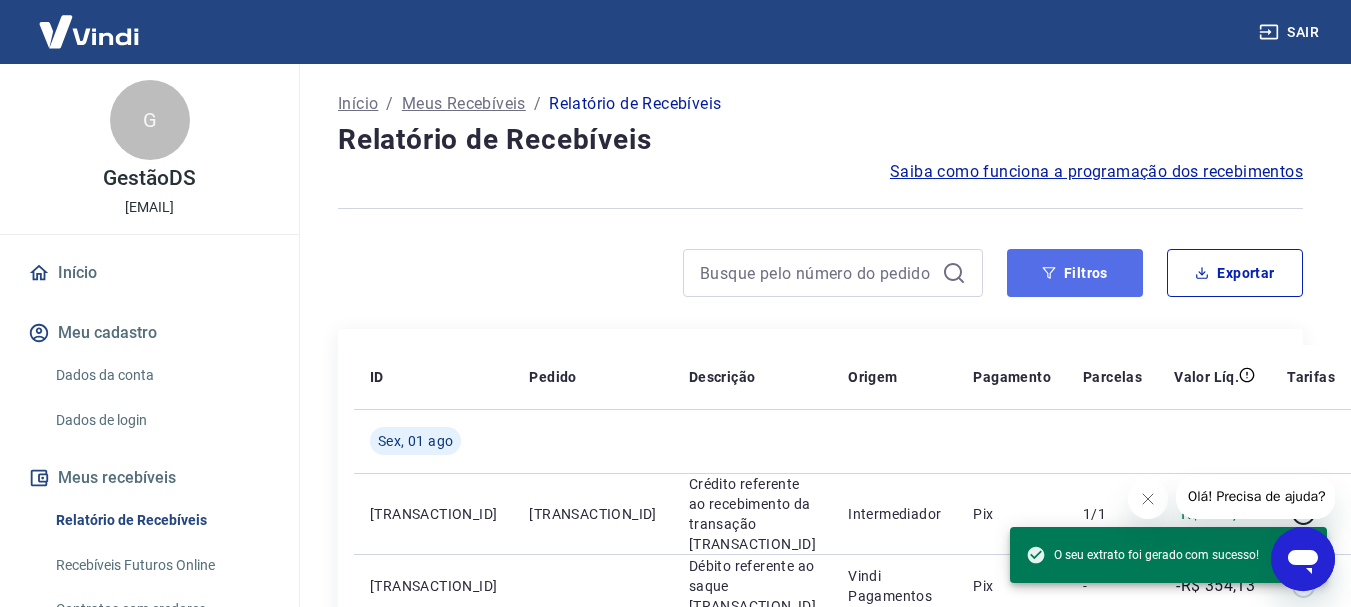 click on "Filtros" at bounding box center [1075, 273] 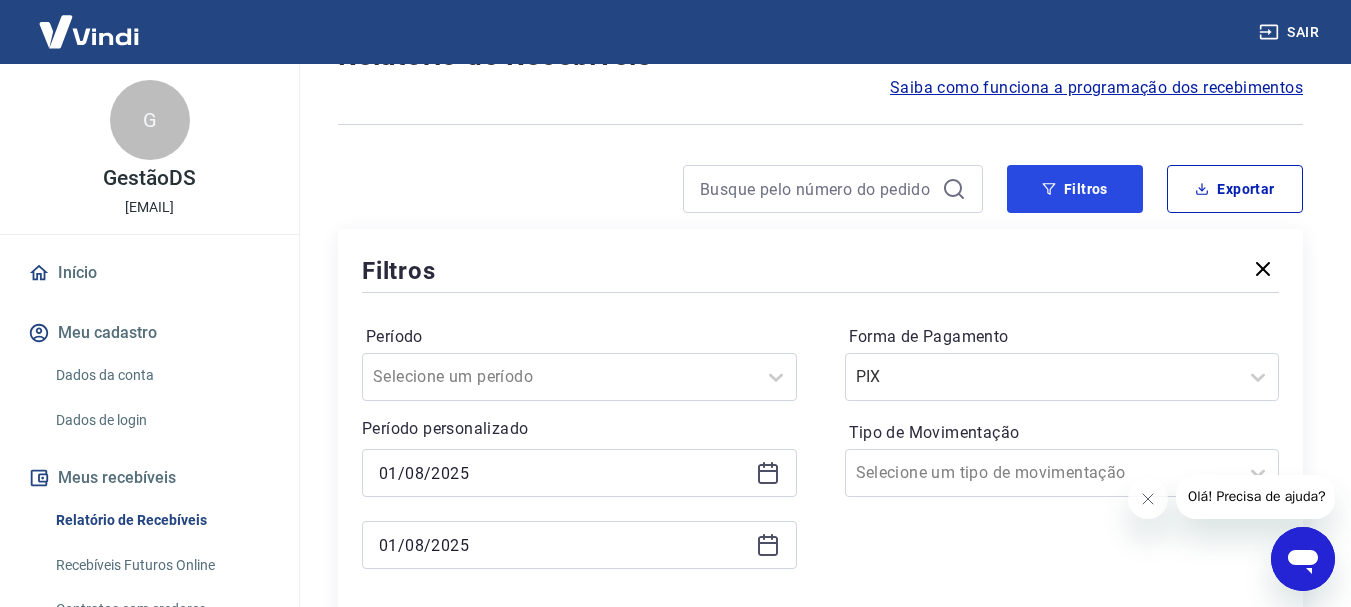 scroll, scrollTop: 200, scrollLeft: 0, axis: vertical 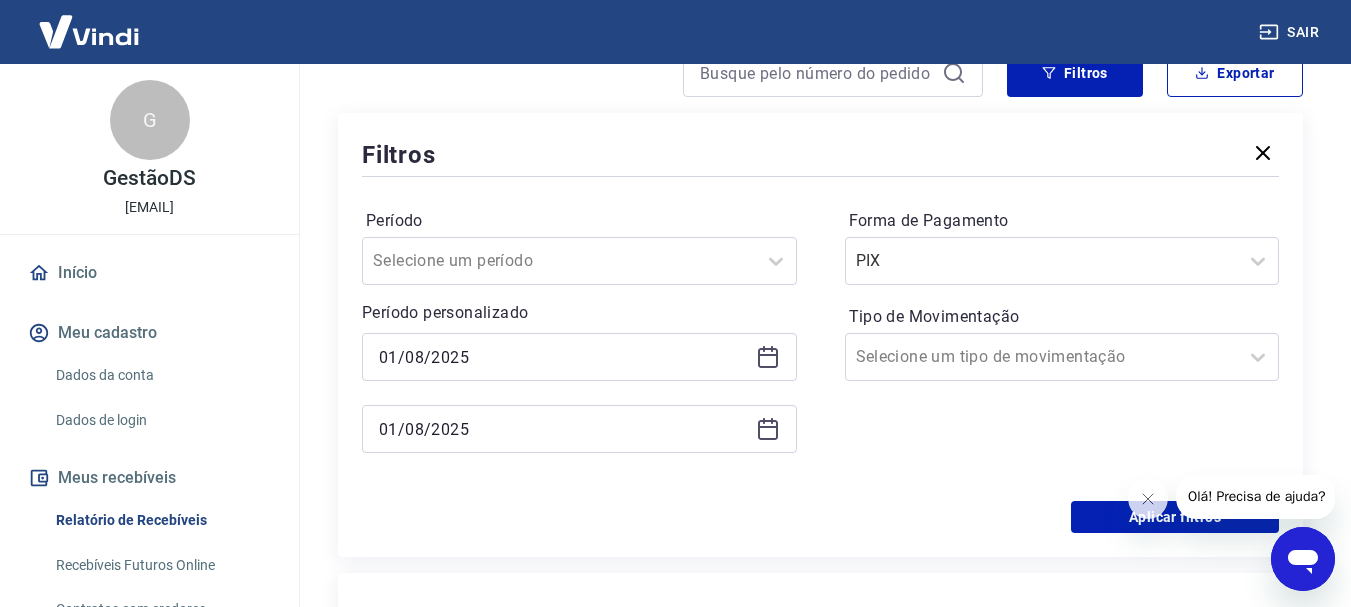 click 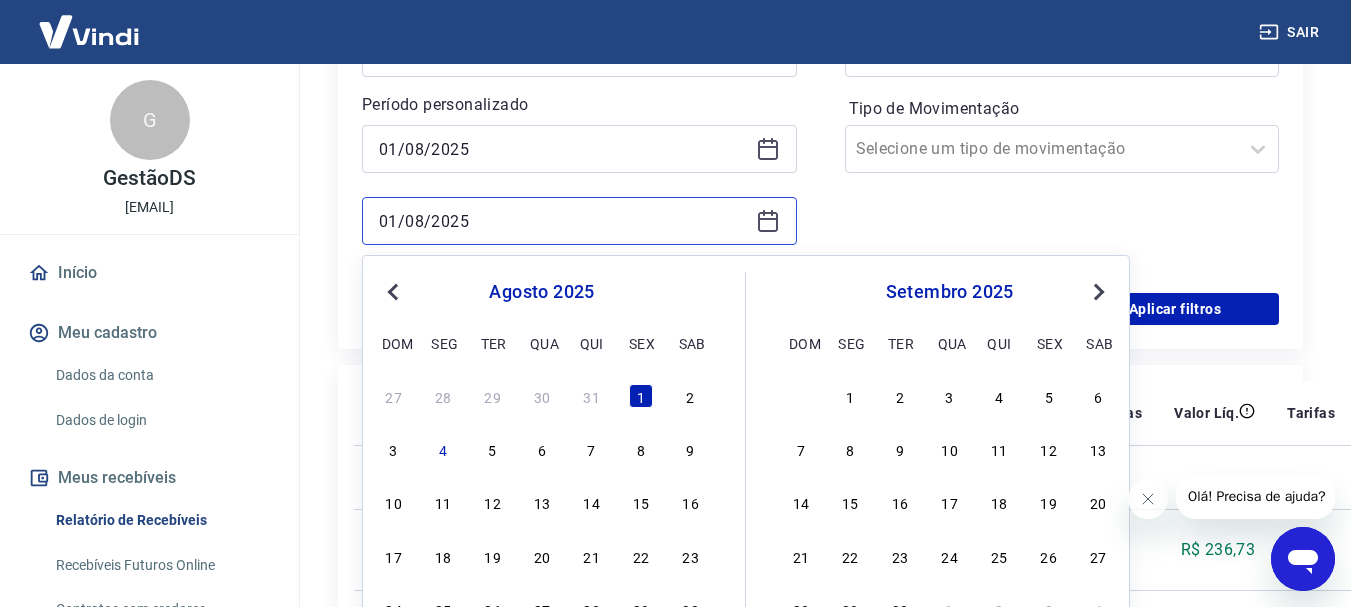 scroll, scrollTop: 500, scrollLeft: 0, axis: vertical 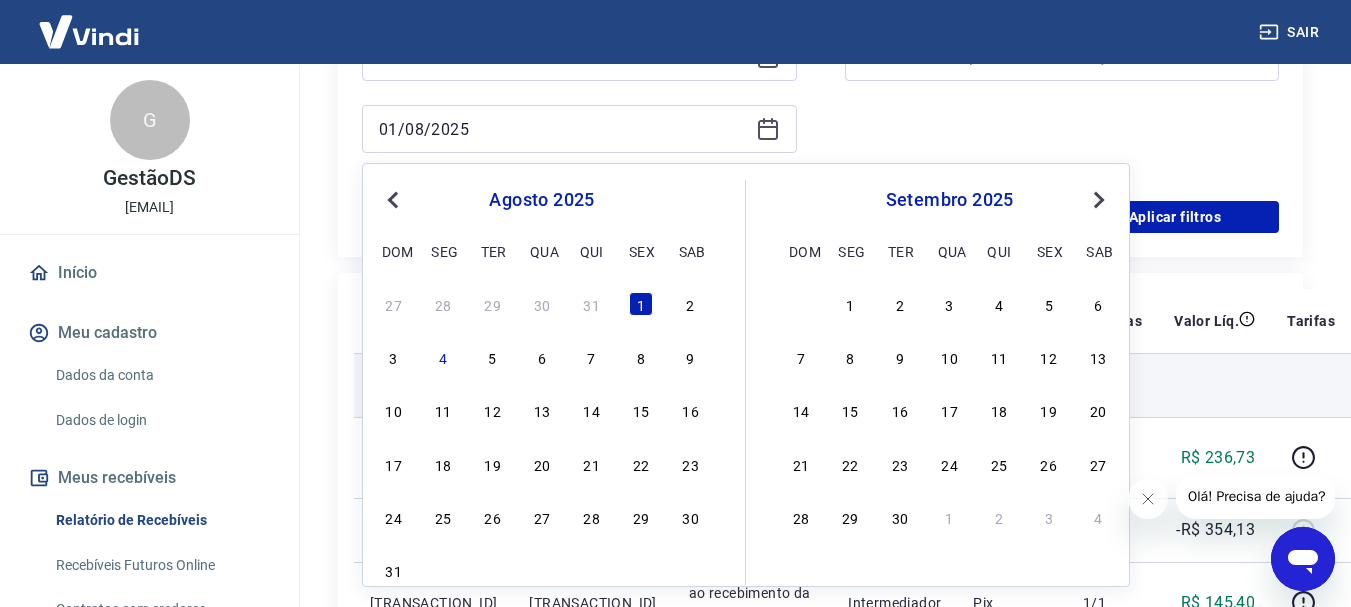click on "4" at bounding box center [443, 357] 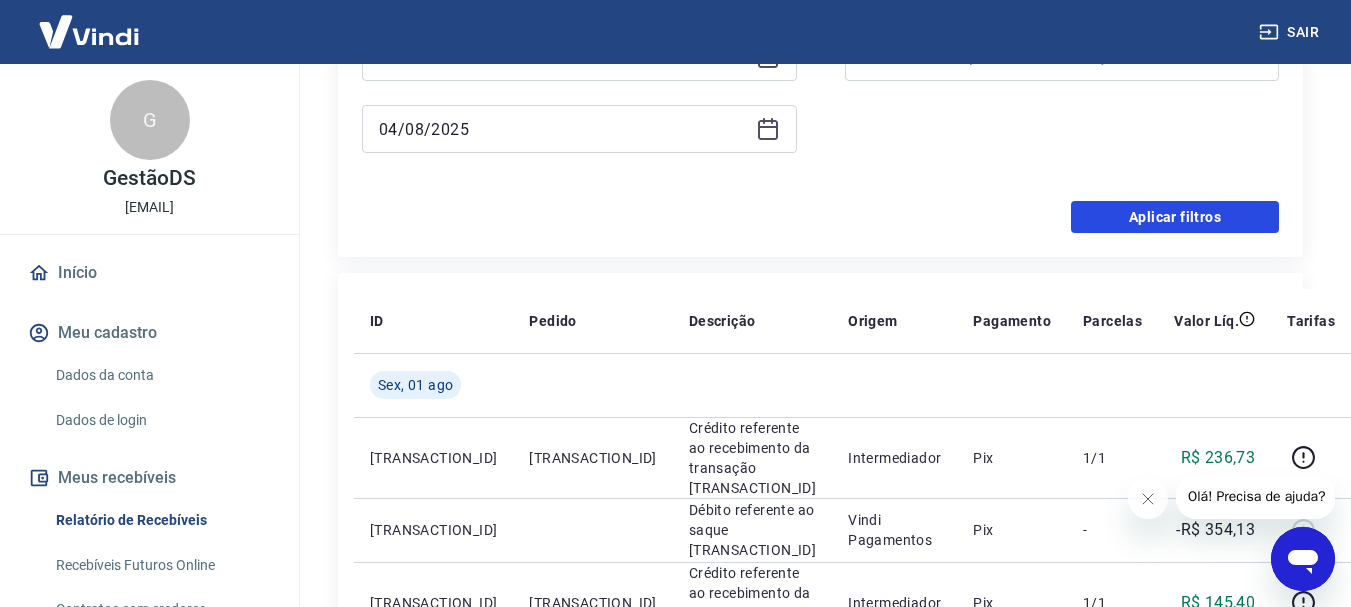click on "Aplicar filtros" at bounding box center [1175, 217] 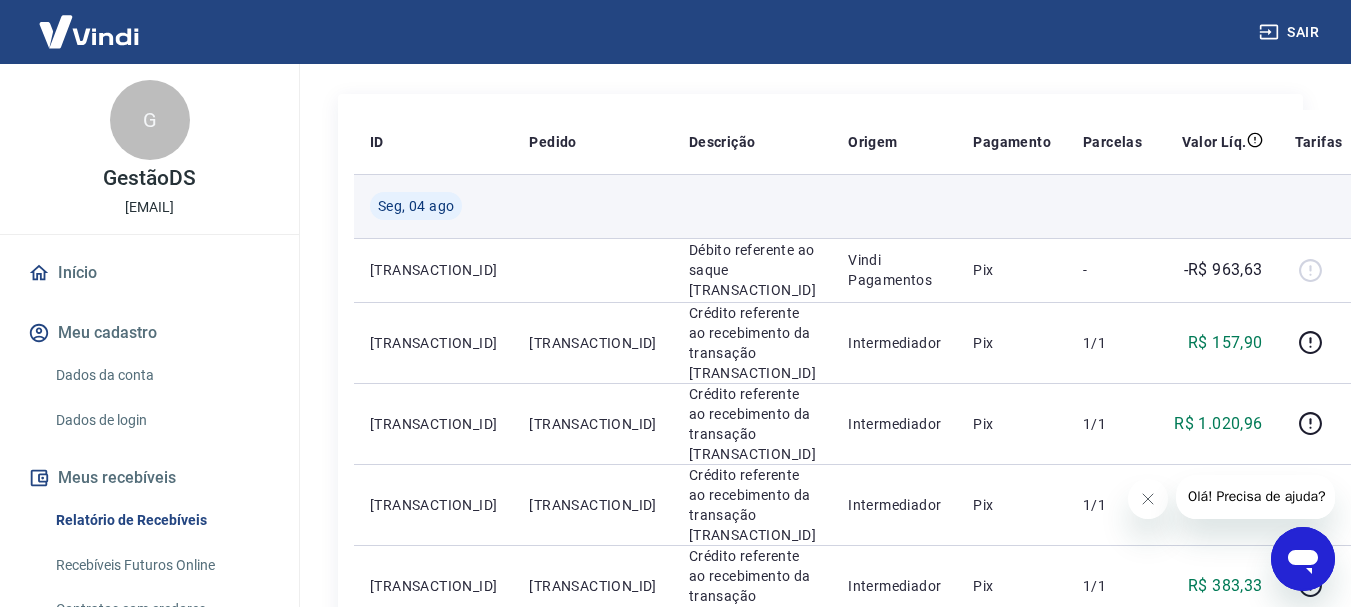 scroll, scrollTop: 200, scrollLeft: 0, axis: vertical 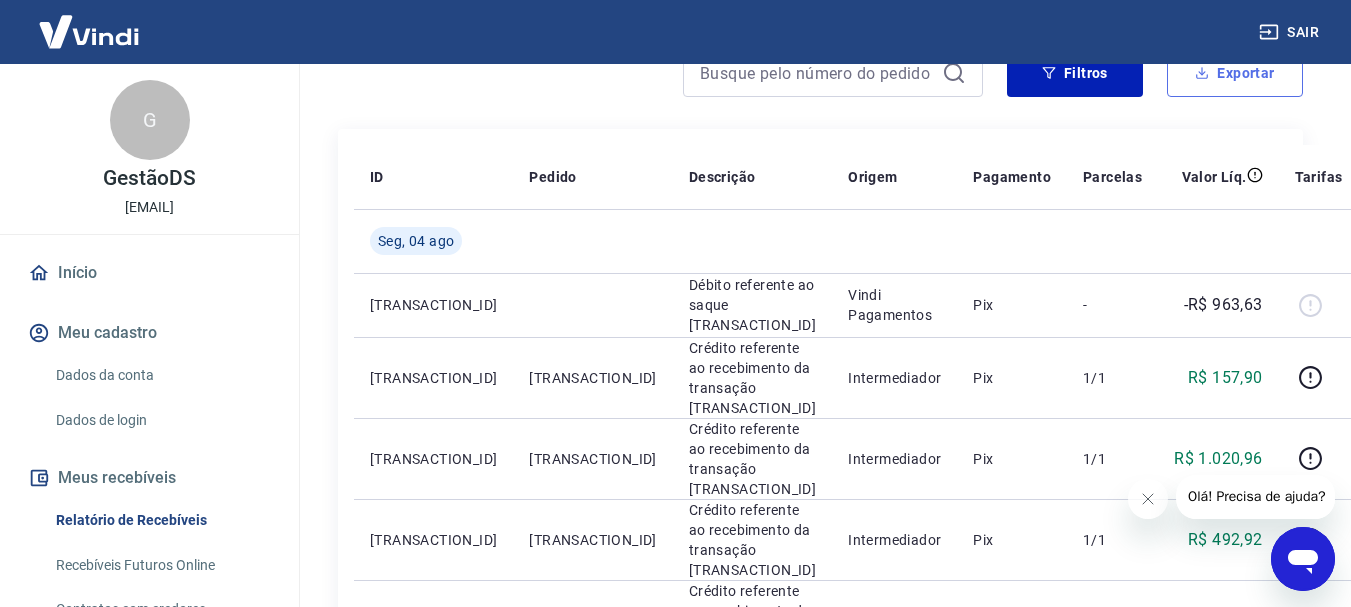 click on "Exportar" at bounding box center (1235, 73) 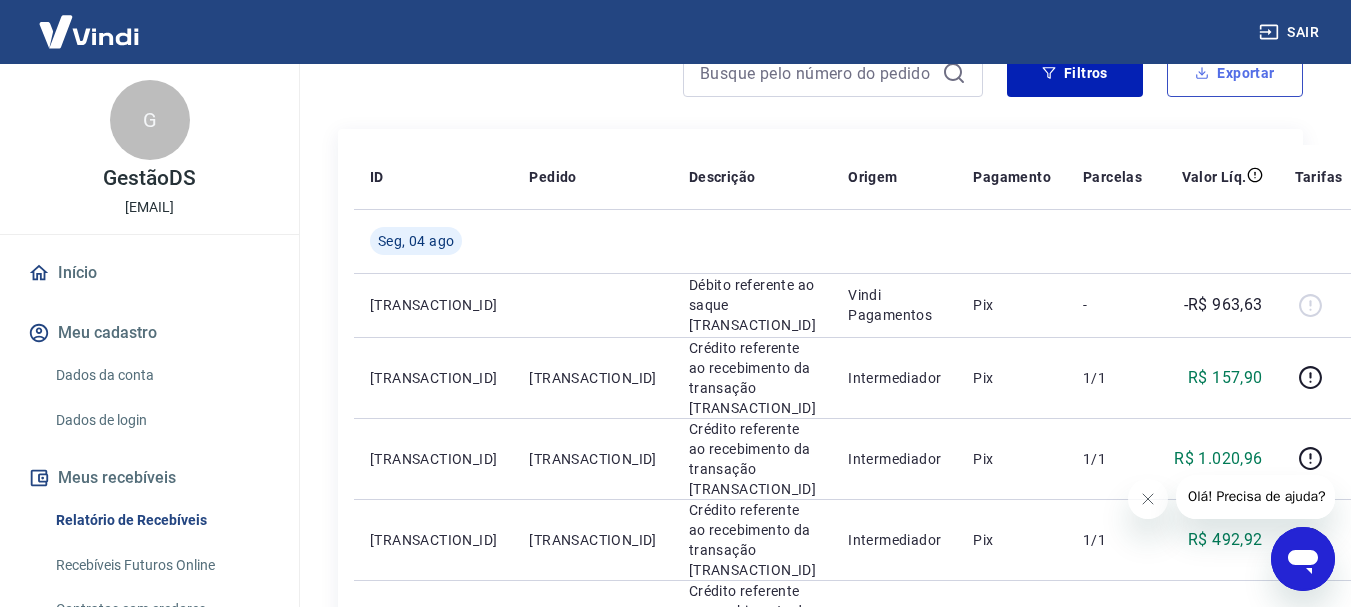 type on "04/08/2025" 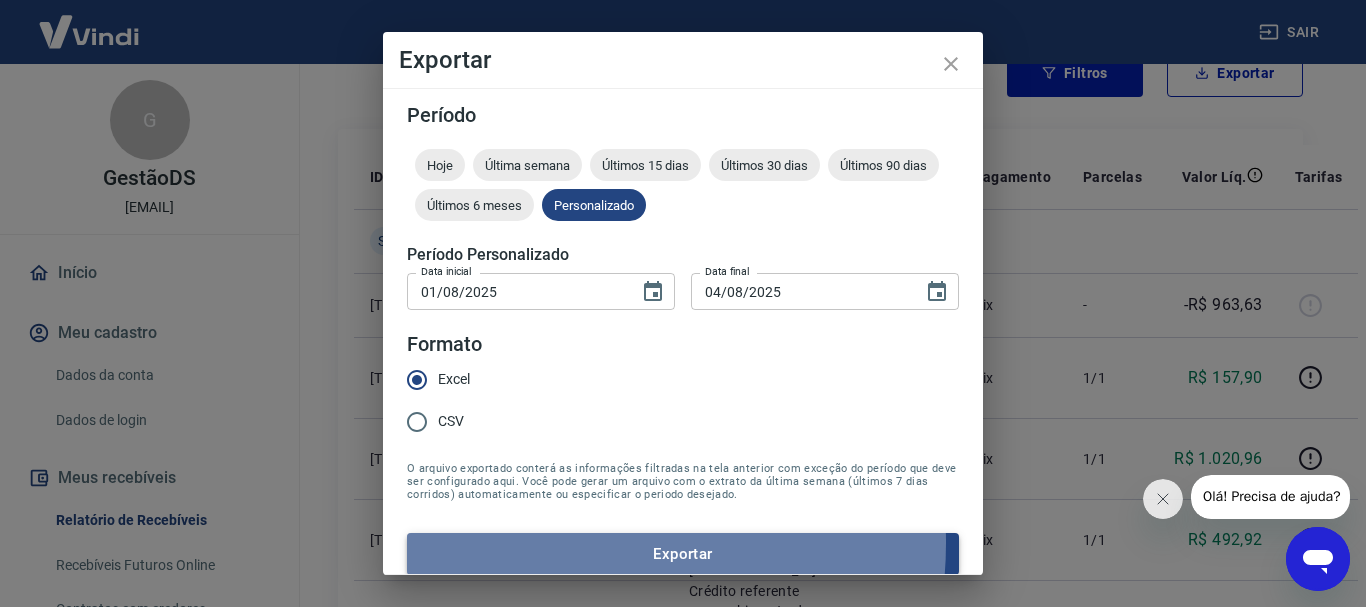 click on "Exportar" at bounding box center [683, 554] 